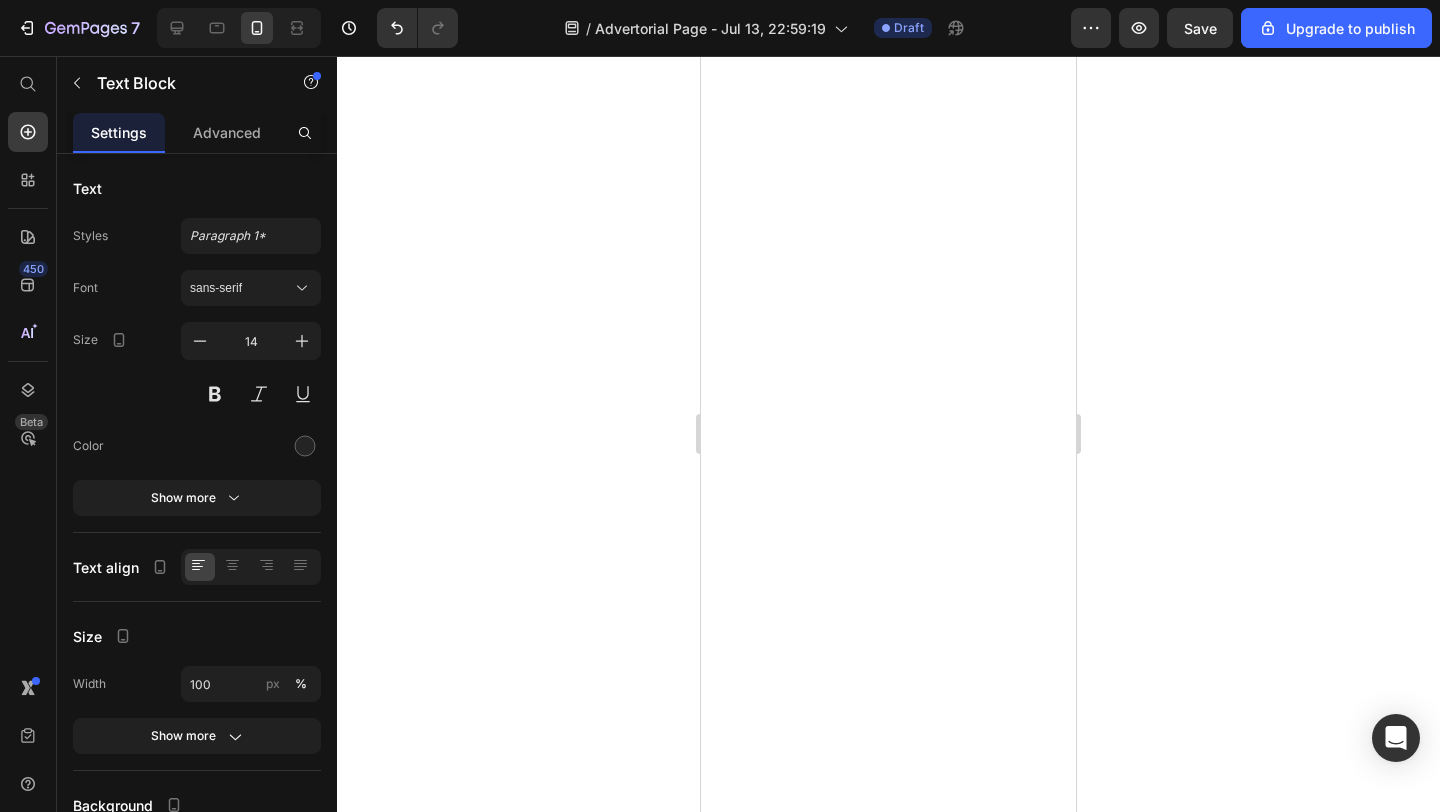 scroll, scrollTop: 0, scrollLeft: 0, axis: both 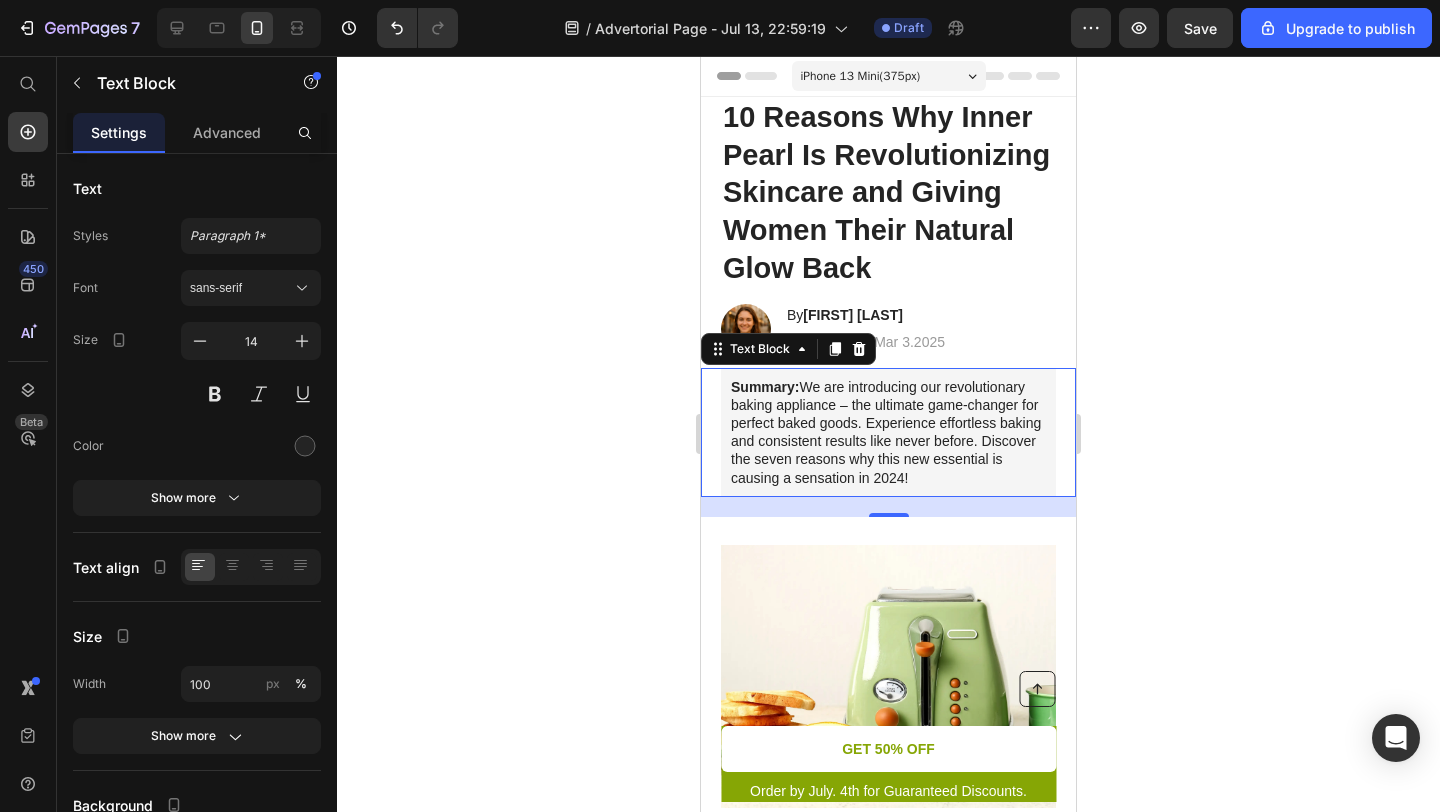 click on "Summary:  We are introducing our revolutionary baking appliance – the ultimate game-changer for perfect baked goods. Experience effortless baking and consistent results like never before. Discover the seven reasons why this new essential is causing a sensation in 2024!" at bounding box center (888, 432) 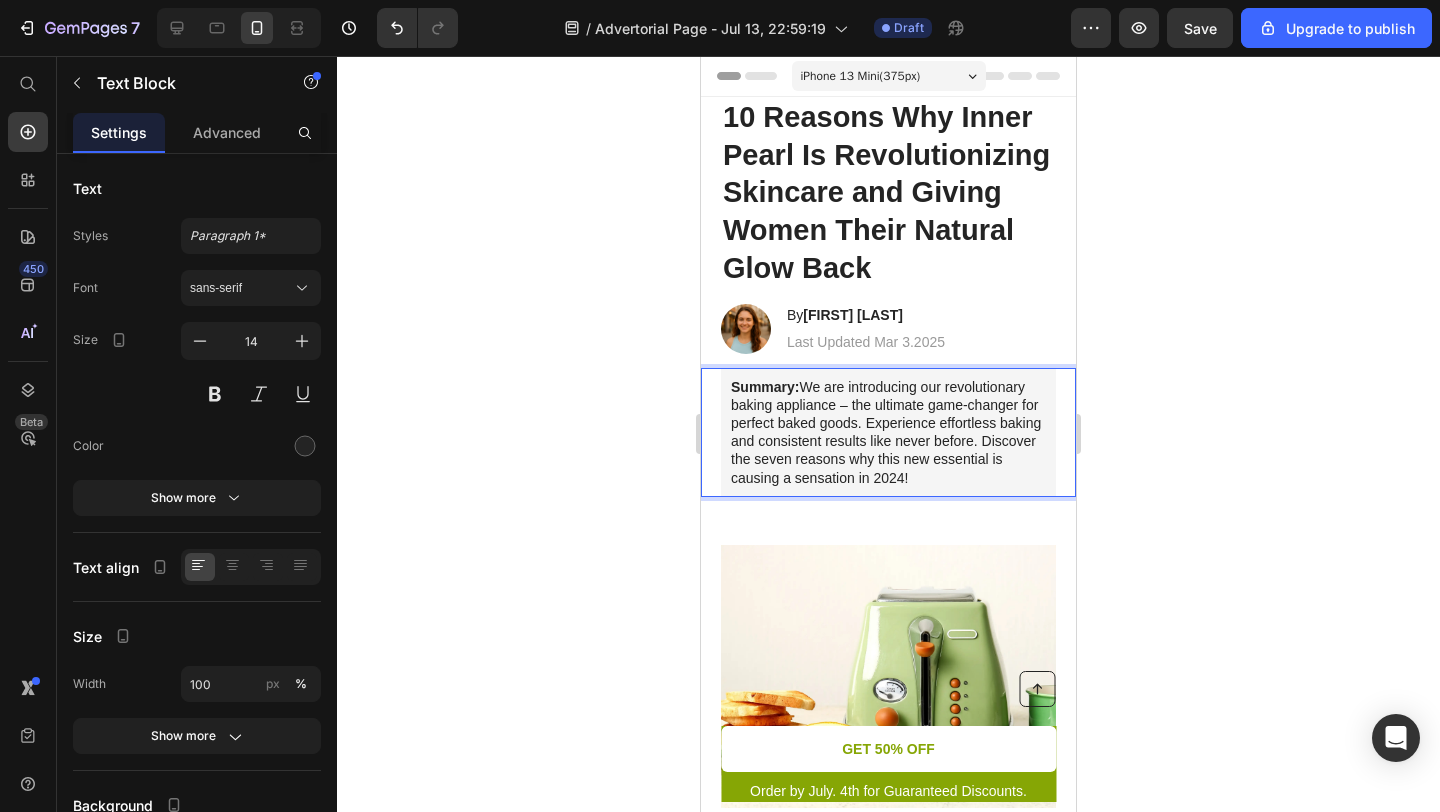 click on "Summary:  We are introducing our revolutionary baking appliance – the ultimate game-changer for perfect baked goods. Experience effortless baking and consistent results like never before. Discover the seven reasons why this new essential is causing a sensation in 2024!" at bounding box center [888, 432] 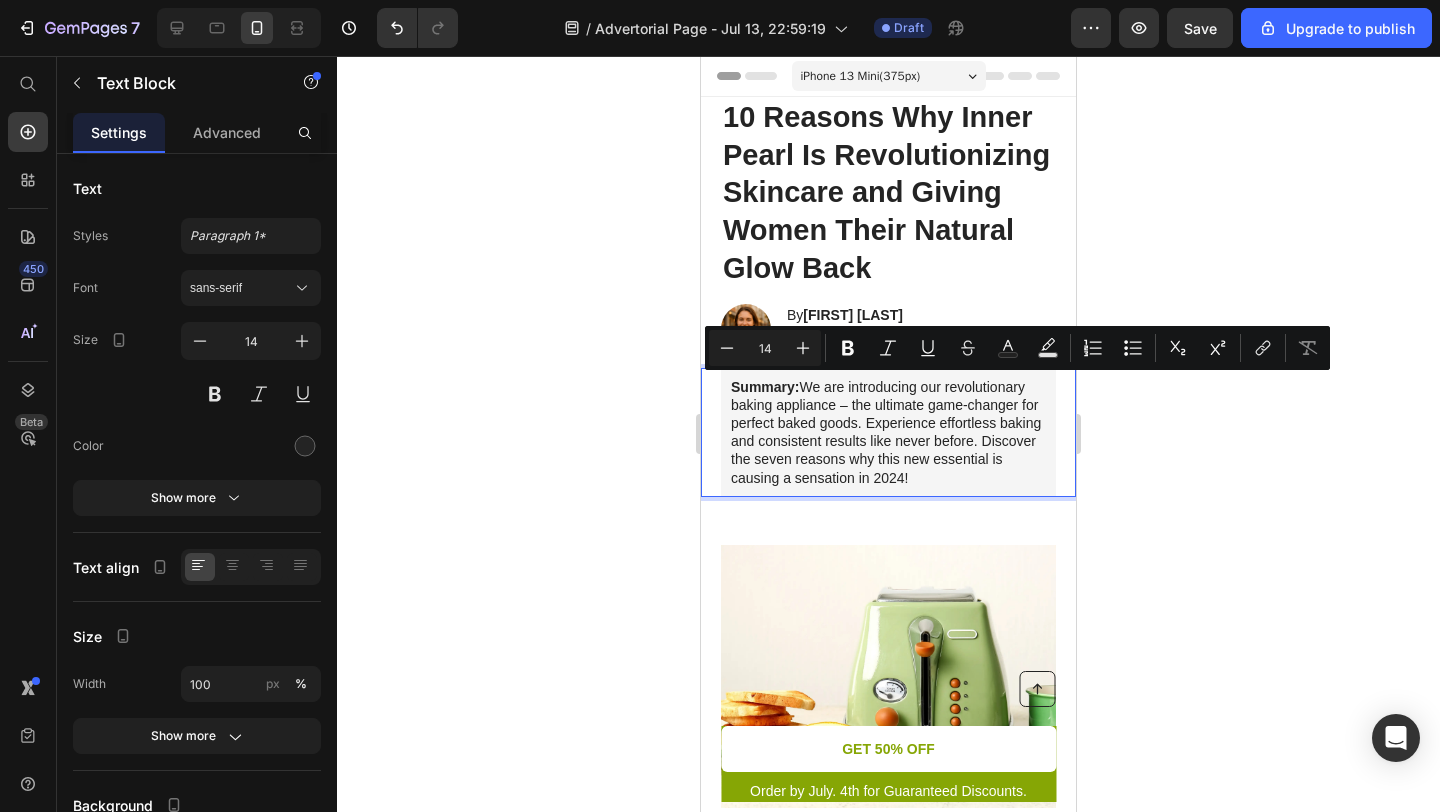 drag, startPoint x: 912, startPoint y: 480, endPoint x: 804, endPoint y: 388, distance: 141.87318 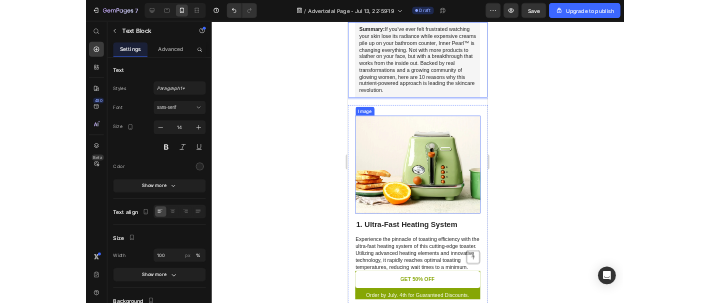 scroll, scrollTop: 331, scrollLeft: 0, axis: vertical 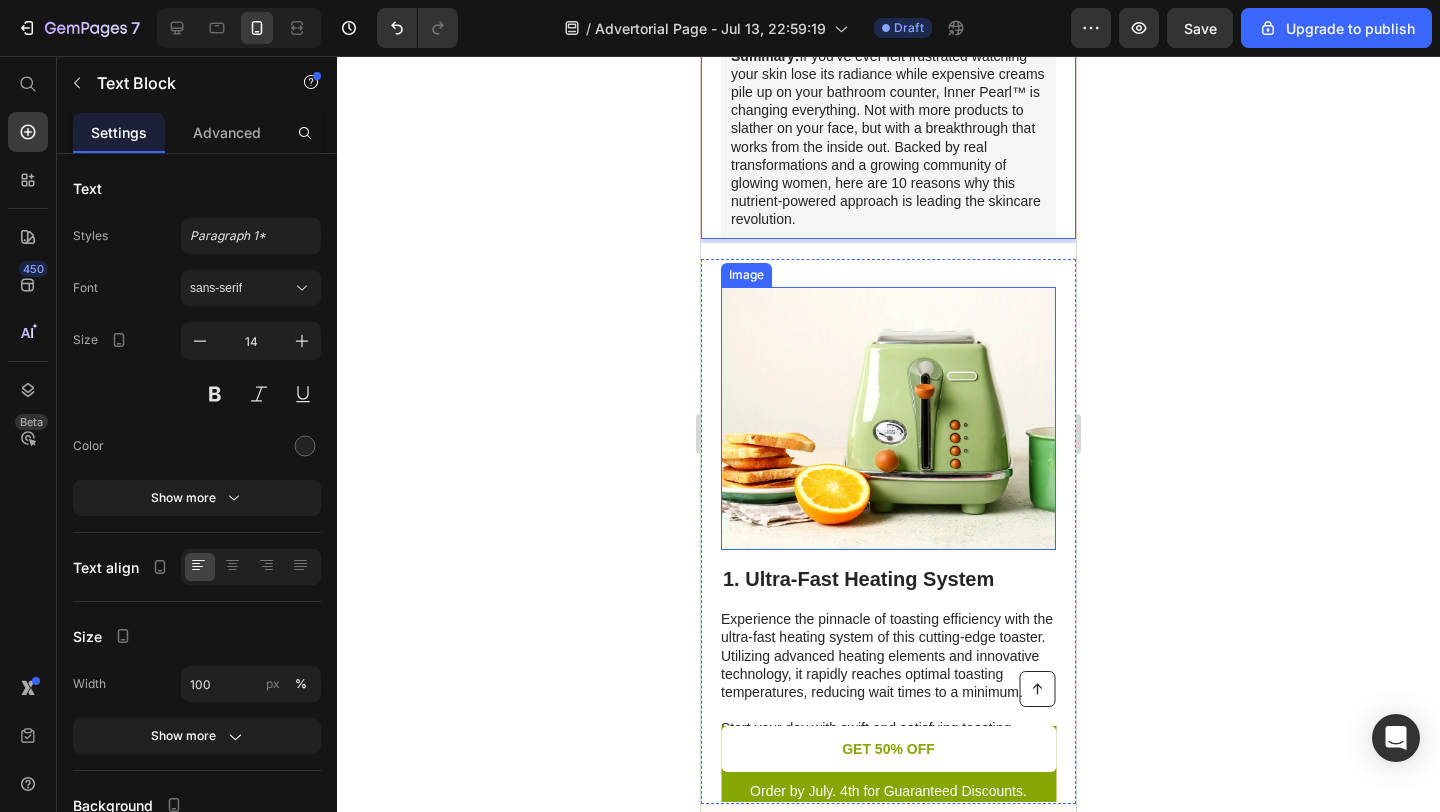 click at bounding box center [888, 419] 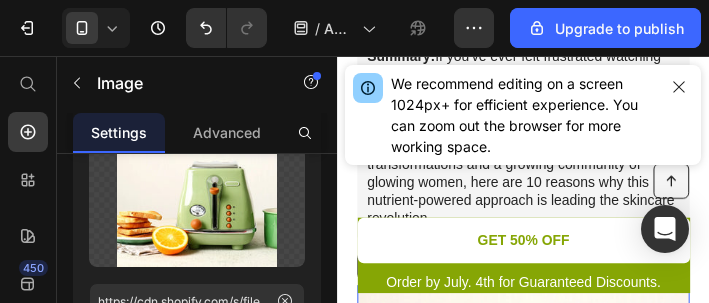 scroll, scrollTop: 120, scrollLeft: 0, axis: vertical 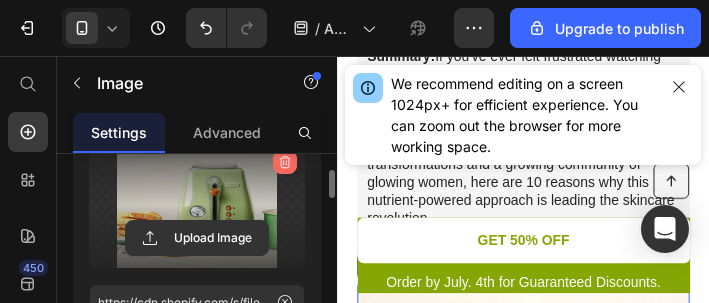 click 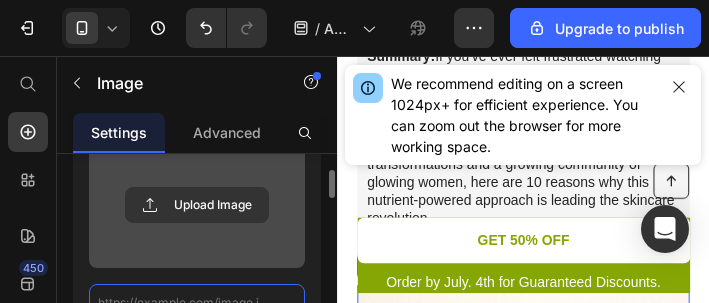 scroll, scrollTop: 17, scrollLeft: 0, axis: vertical 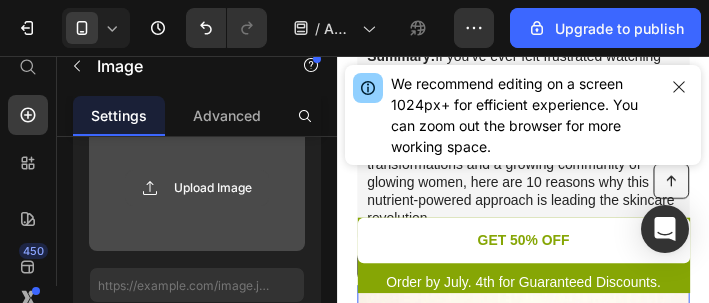 click 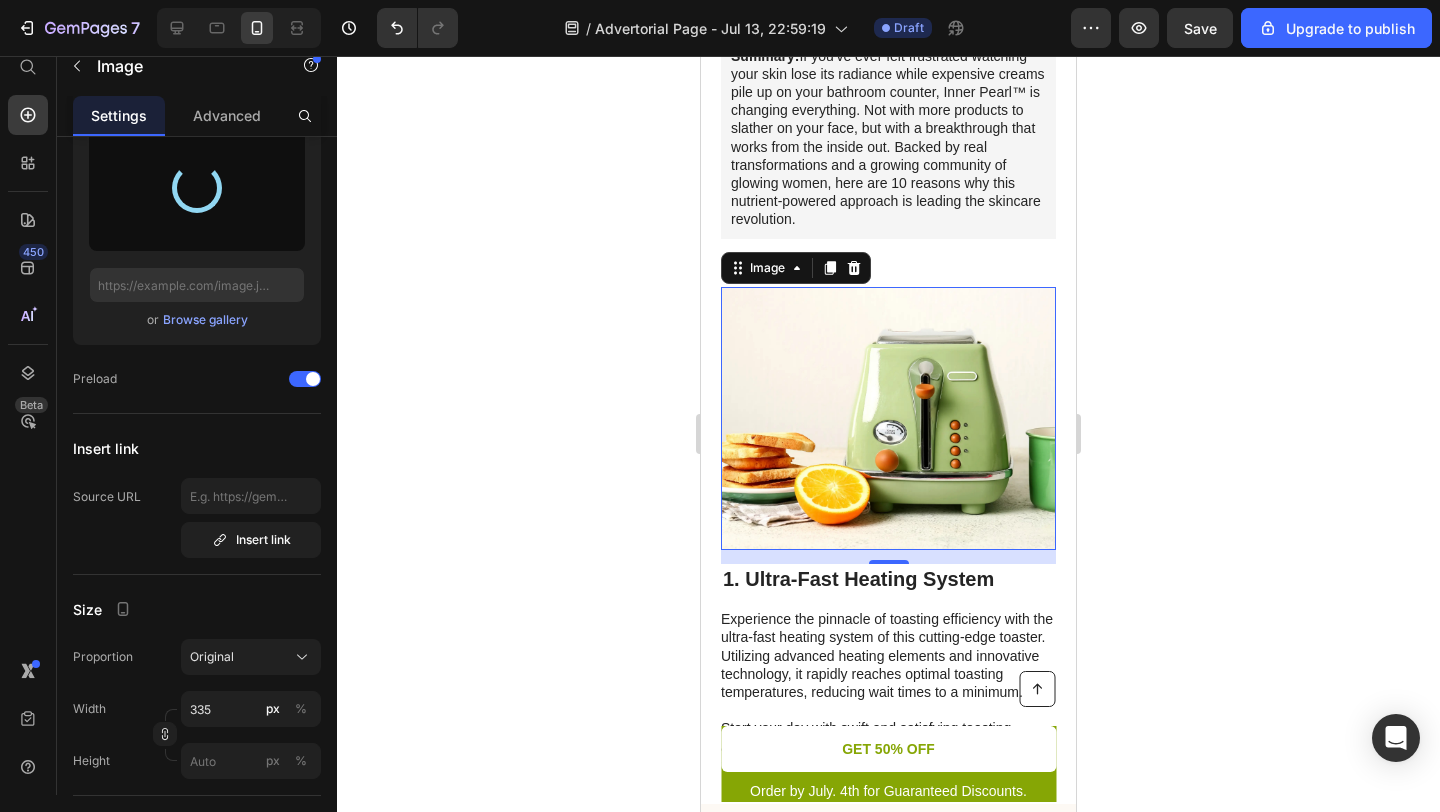type on "https://cdn.shopify.com/s/files/1/0951/1931/1140/files/gempages_572853556005045063-0e909d25-0380-45cc-9802-dd130afa9c0c.png" 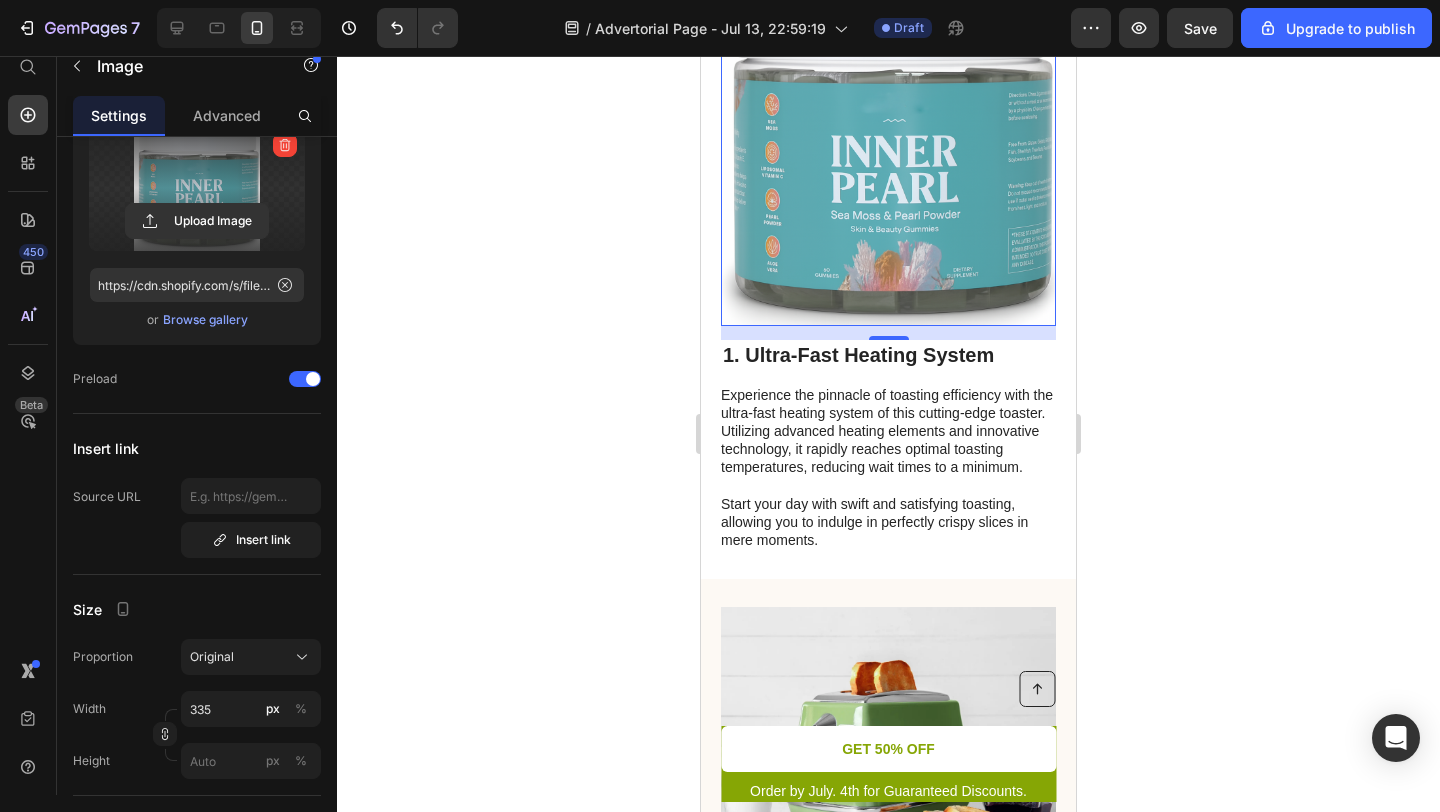 scroll, scrollTop: 631, scrollLeft: 0, axis: vertical 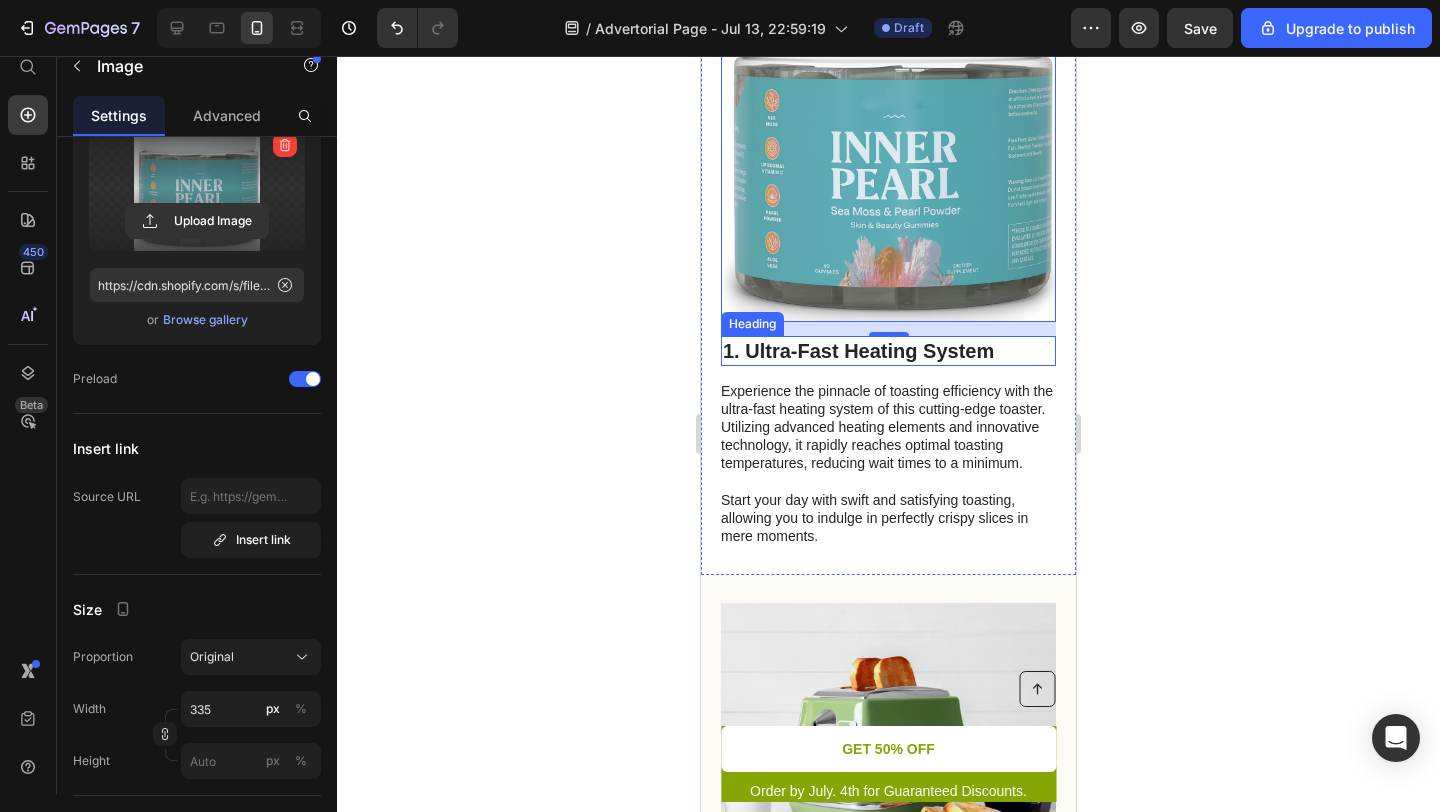 click on "1. Ultra-Fast Heating System" at bounding box center [888, 351] 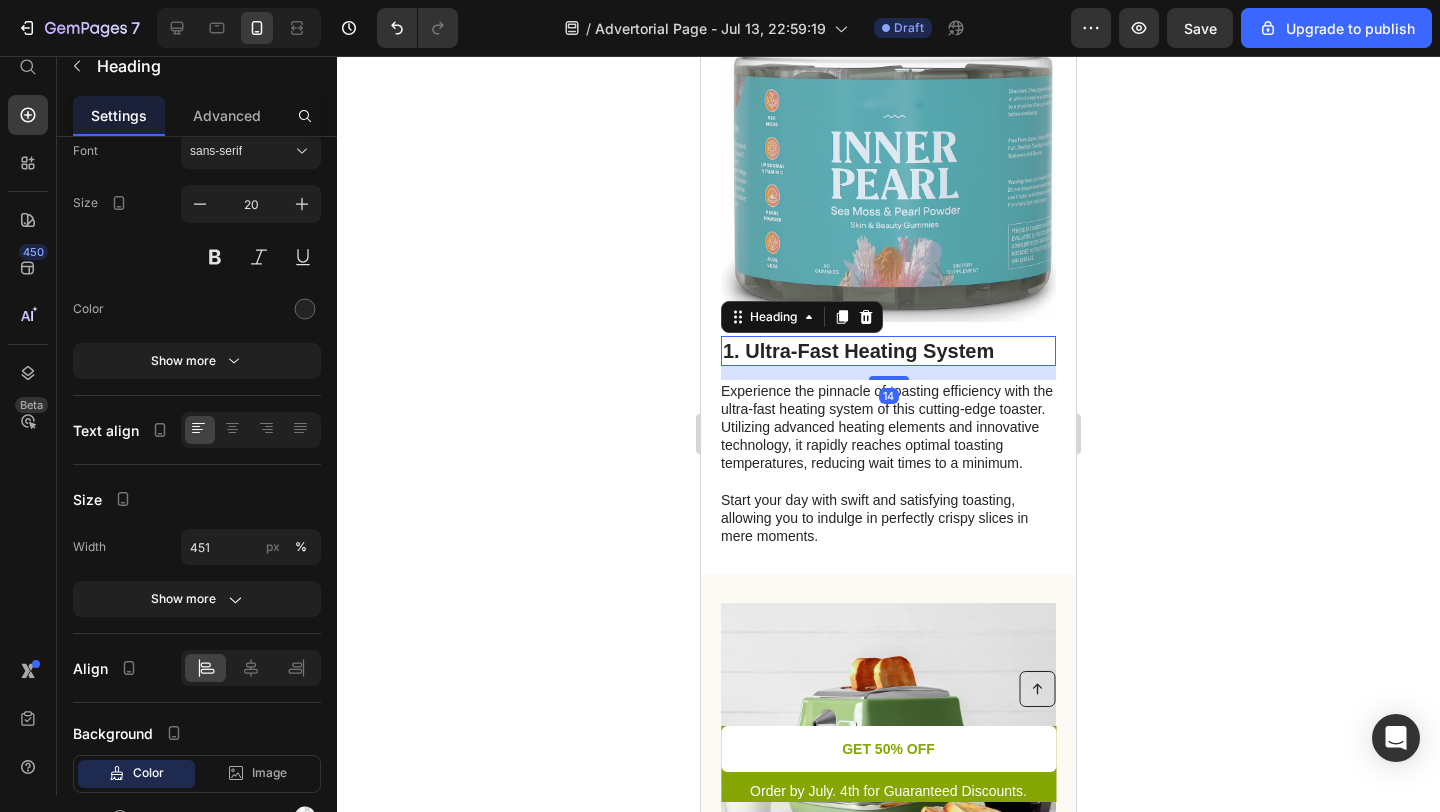 scroll, scrollTop: 0, scrollLeft: 0, axis: both 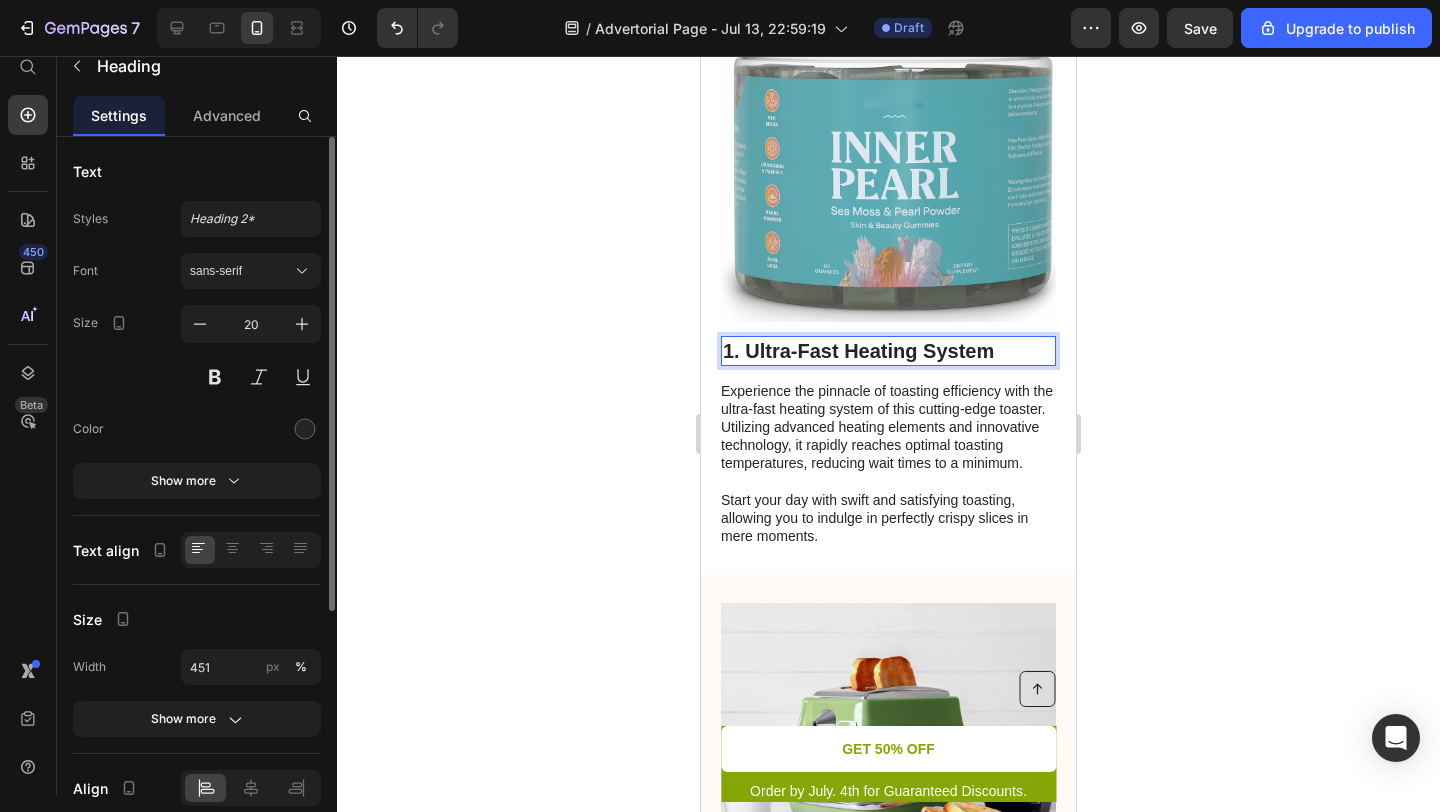 click on "1. Ultra-Fast Heating System" at bounding box center (888, 351) 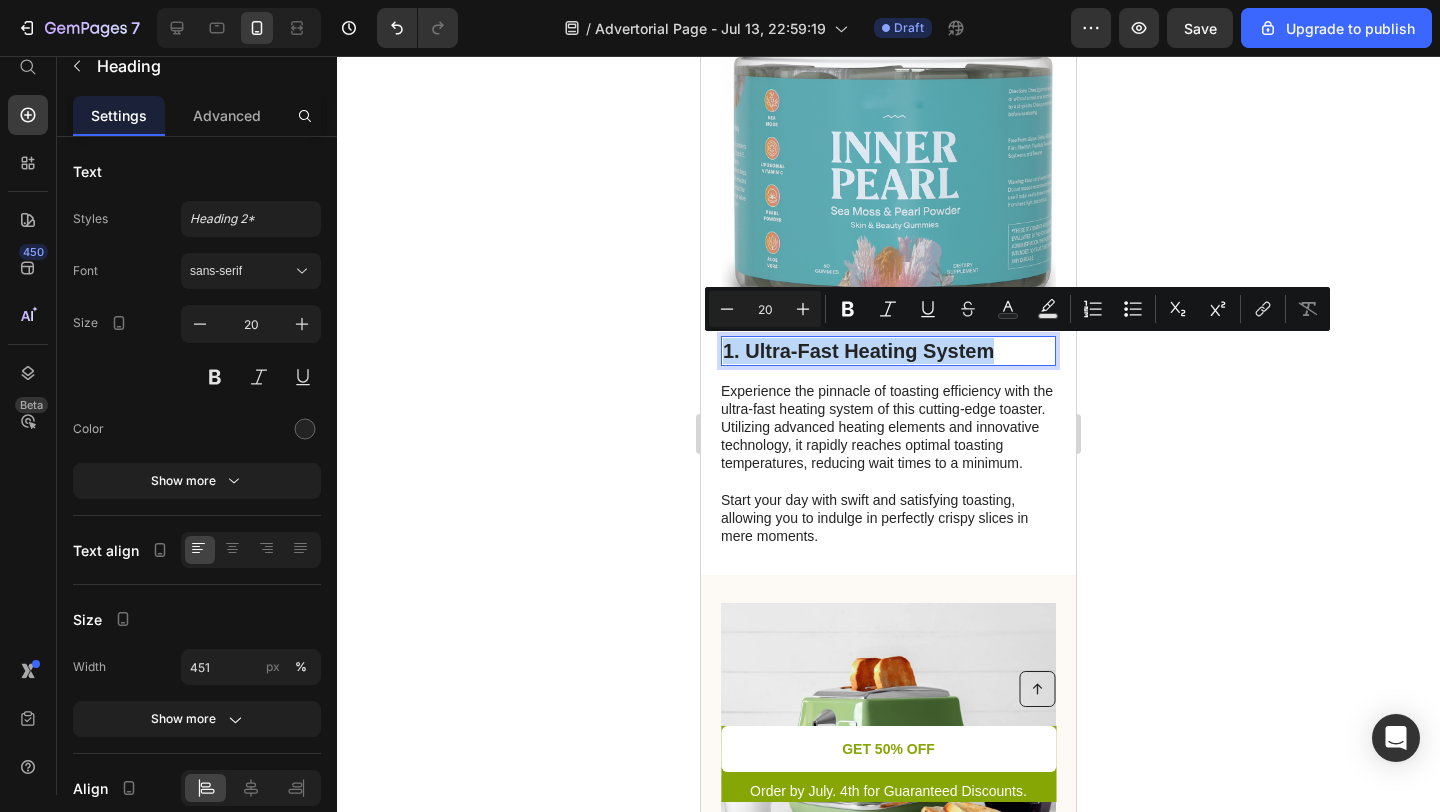 drag, startPoint x: 995, startPoint y: 348, endPoint x: 727, endPoint y: 358, distance: 268.1865 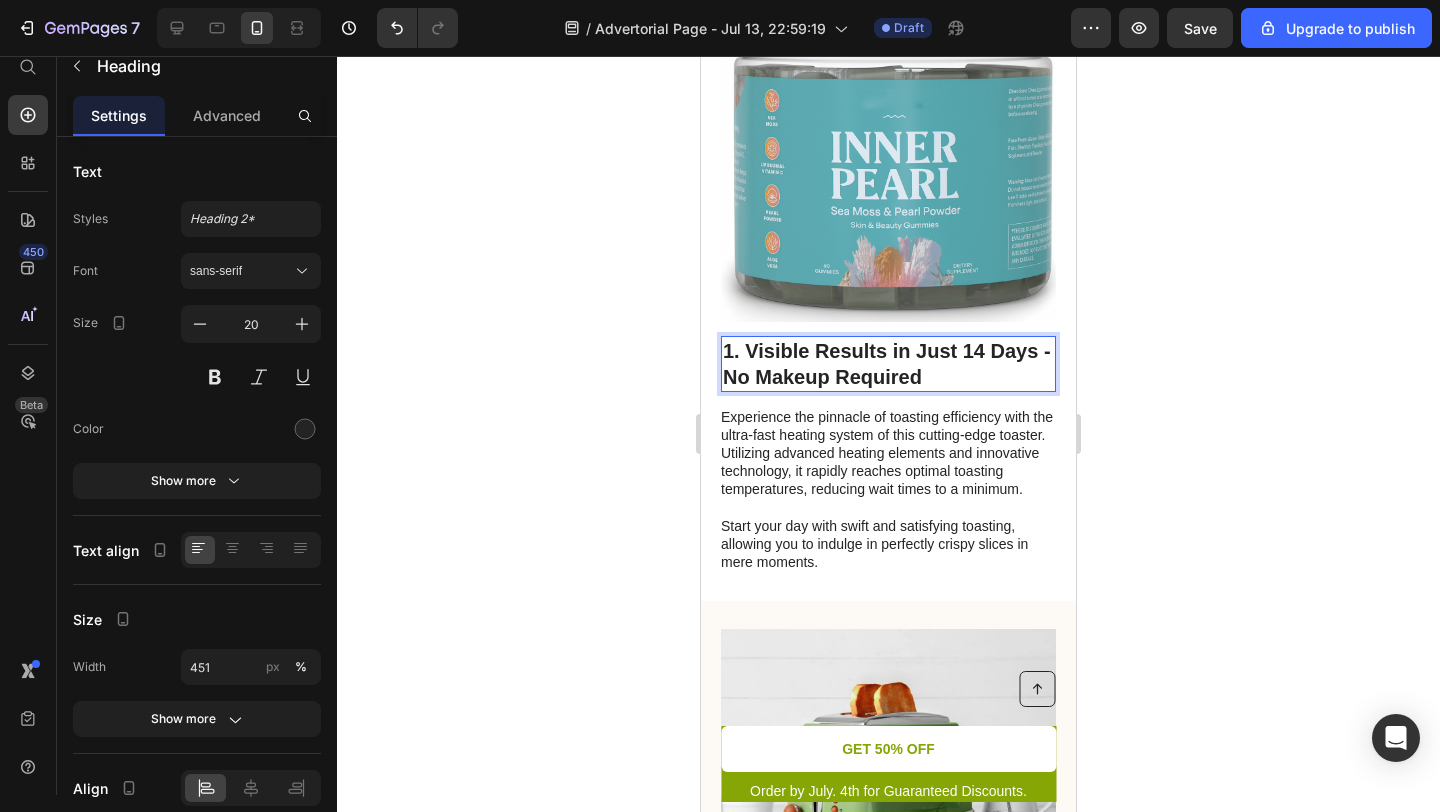 click on "1. Visible Results in Just 14 Days - No Makeup Required" at bounding box center (888, 364) 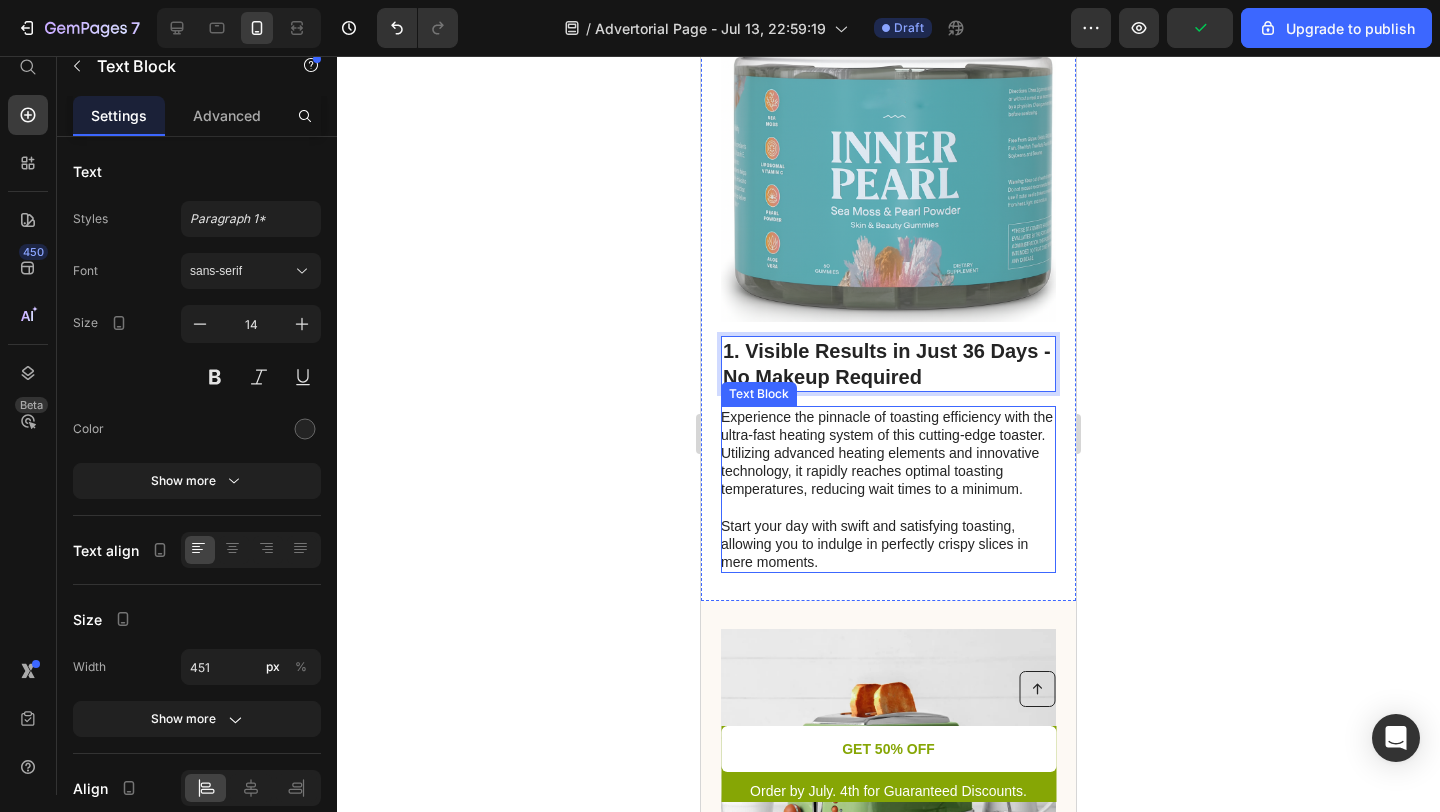 click on "Experience the pinnacle of toasting efficiency with the ultra-fast heating system of this cutting-edge toaster. Utilizing advanced heating elements and innovative technology, it rapidly reaches optimal toasting temperatures, reducing wait times to a minimum. Start your day with swift and satisfying toasting, allowing you to indulge in perfectly crispy slices in mere moments." at bounding box center (887, 490) 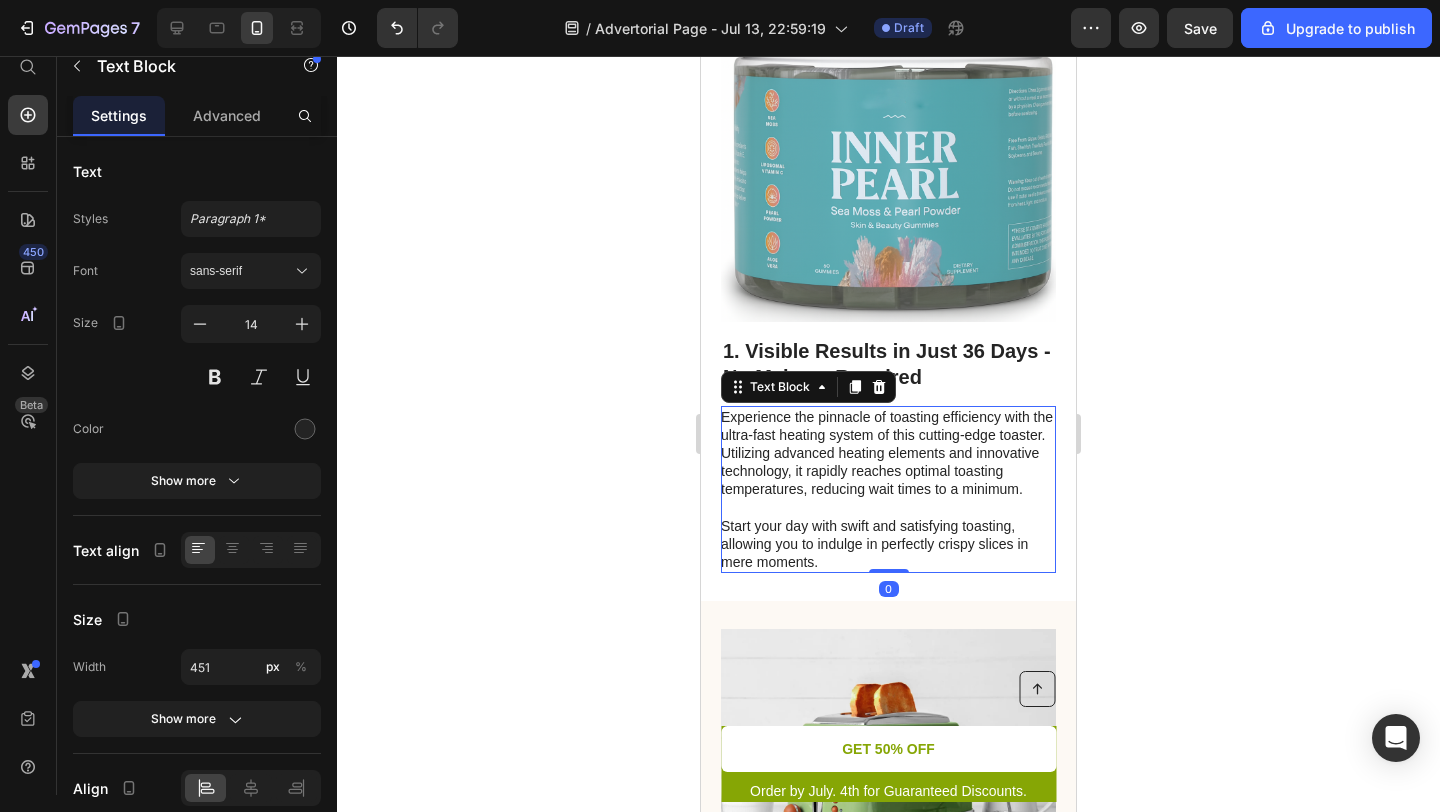 click on "Experience the pinnacle of toasting efficiency with the ultra-fast heating system of this cutting-edge toaster. Utilizing advanced heating elements and innovative technology, it rapidly reaches optimal toasting temperatures, reducing wait times to a minimum. Start your day with swift and satisfying toasting, allowing you to indulge in perfectly crispy slices in mere moments." at bounding box center [887, 490] 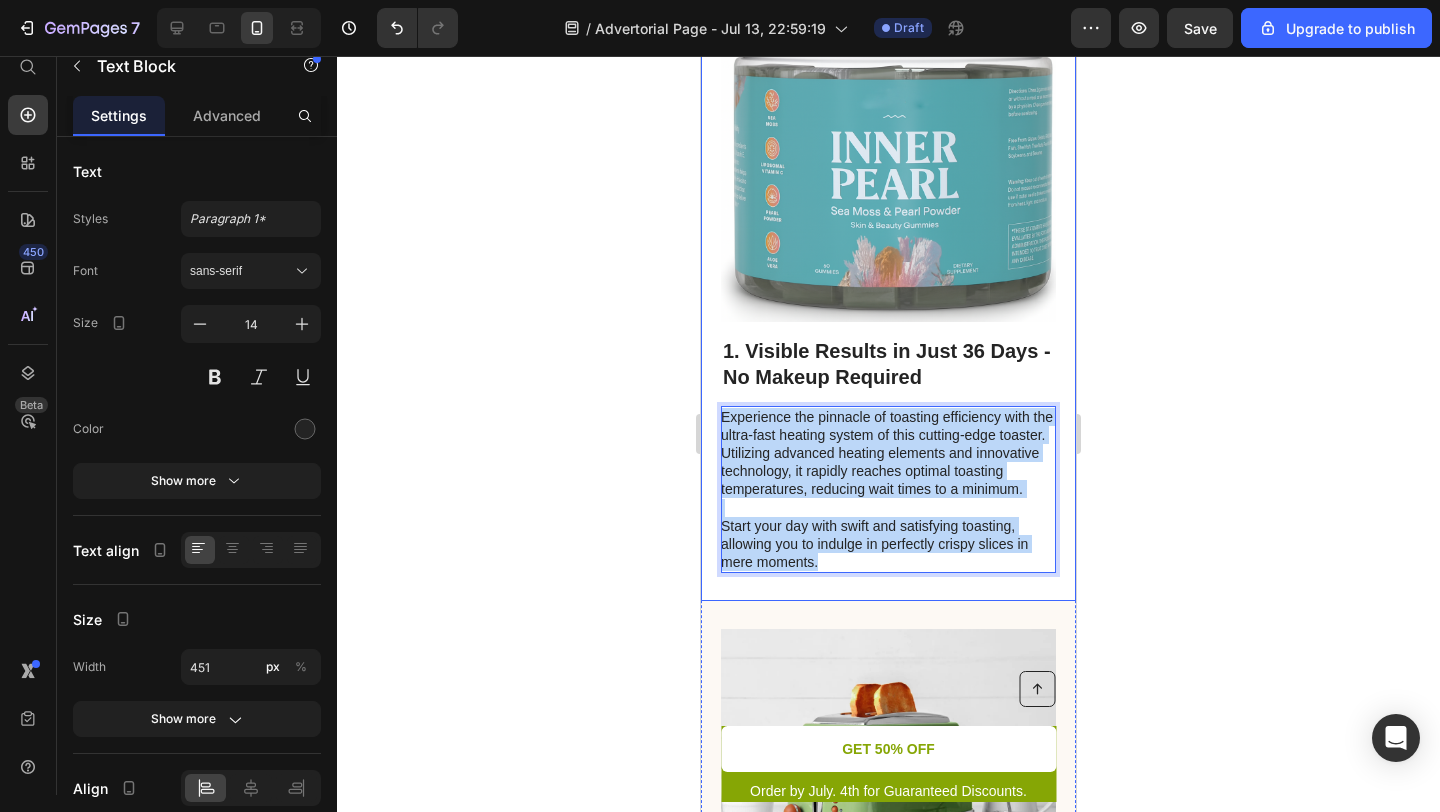 drag, startPoint x: 829, startPoint y: 560, endPoint x: 717, endPoint y: 417, distance: 181.63976 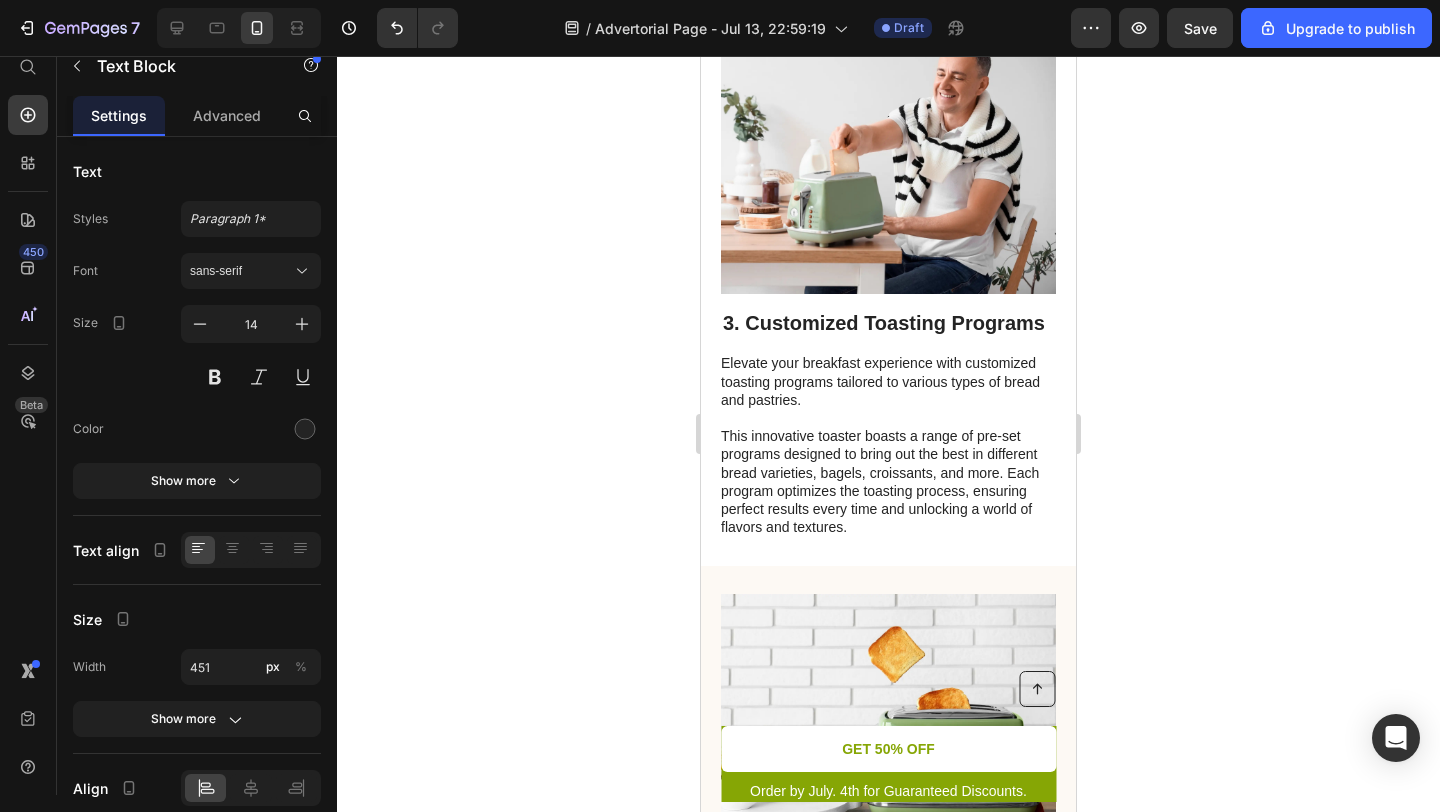 scroll, scrollTop: 1781, scrollLeft: 0, axis: vertical 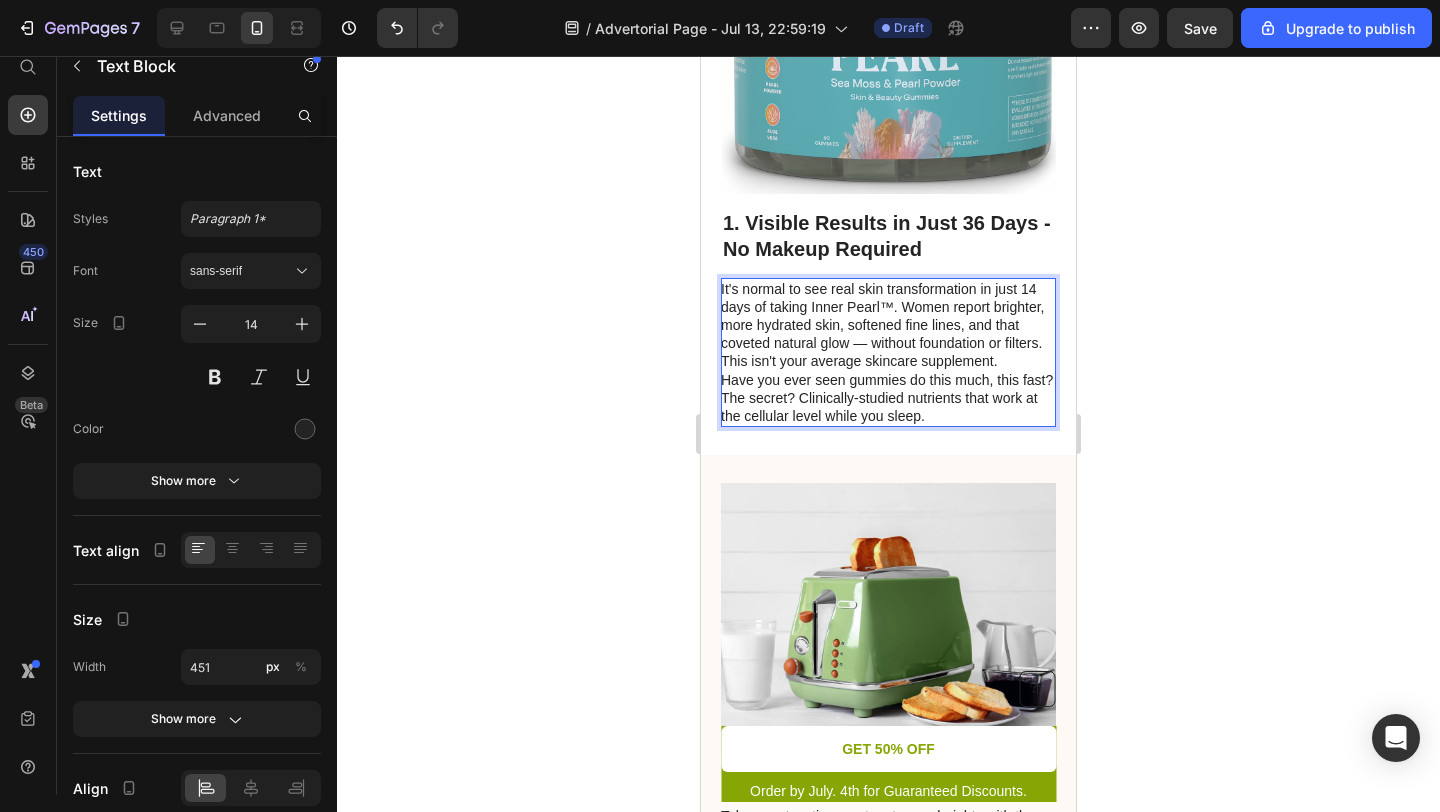 click on "It's normal to see real skin transformation in just 14 days of taking Inner Pearl™. Women report brighter, more hydrated skin, softened fine lines, and that coveted natural glow — without foundation or filters. This isn't your average skincare supplement." at bounding box center [887, 325] 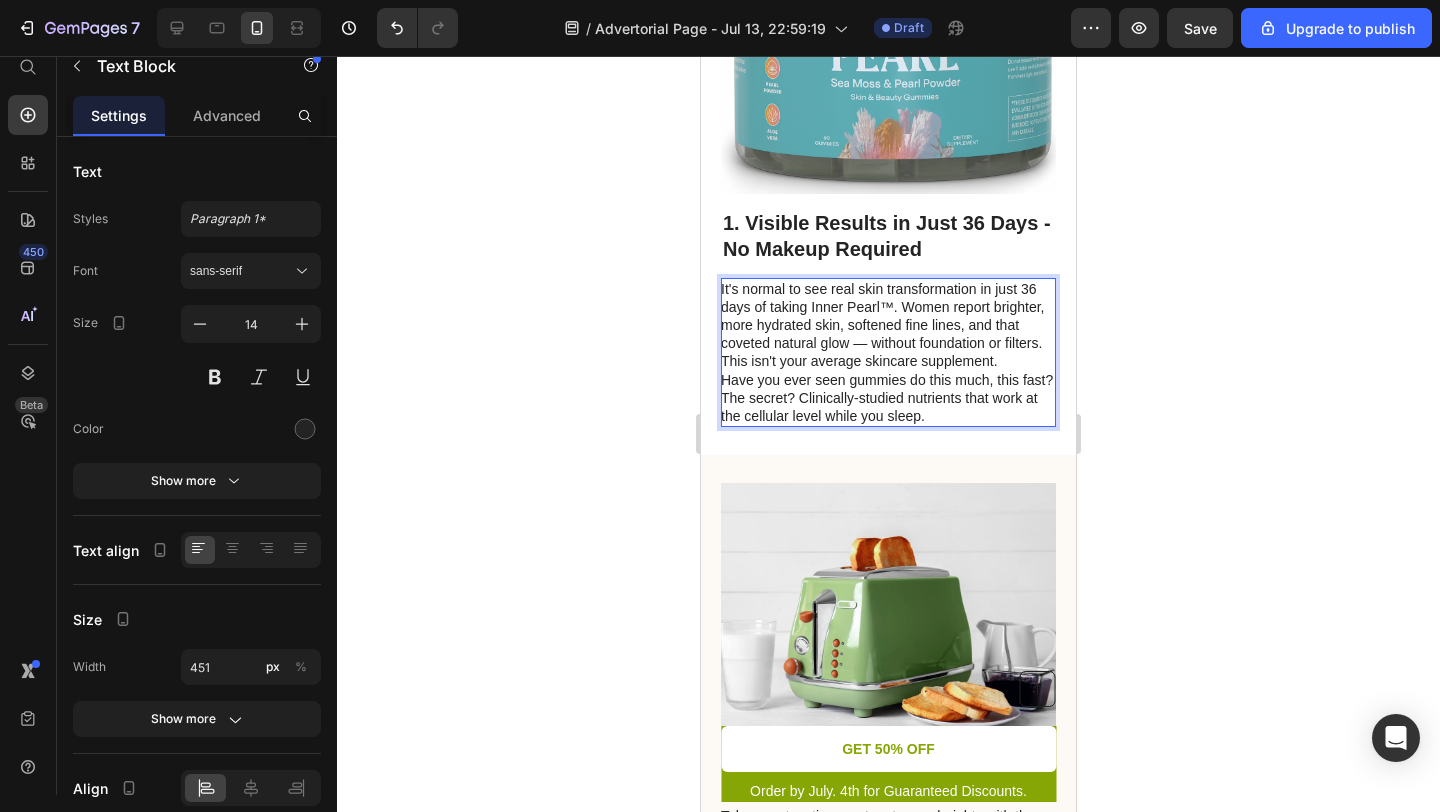 click on "It's normal to see real skin transformation in just 36 days of taking Inner Pearl™. Women report brighter, more hydrated skin, softened fine lines, and that coveted natural glow — without foundation or filters. This isn't your average skincare supplement." at bounding box center [887, 325] 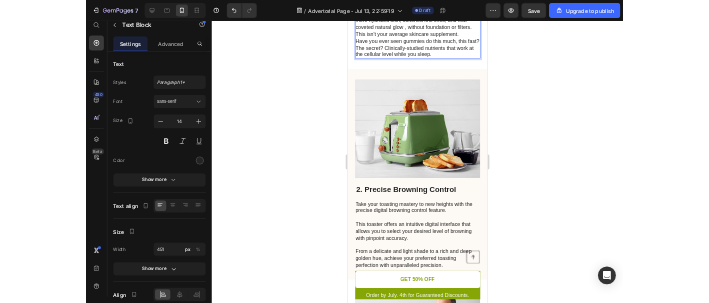 scroll, scrollTop: 1031, scrollLeft: 0, axis: vertical 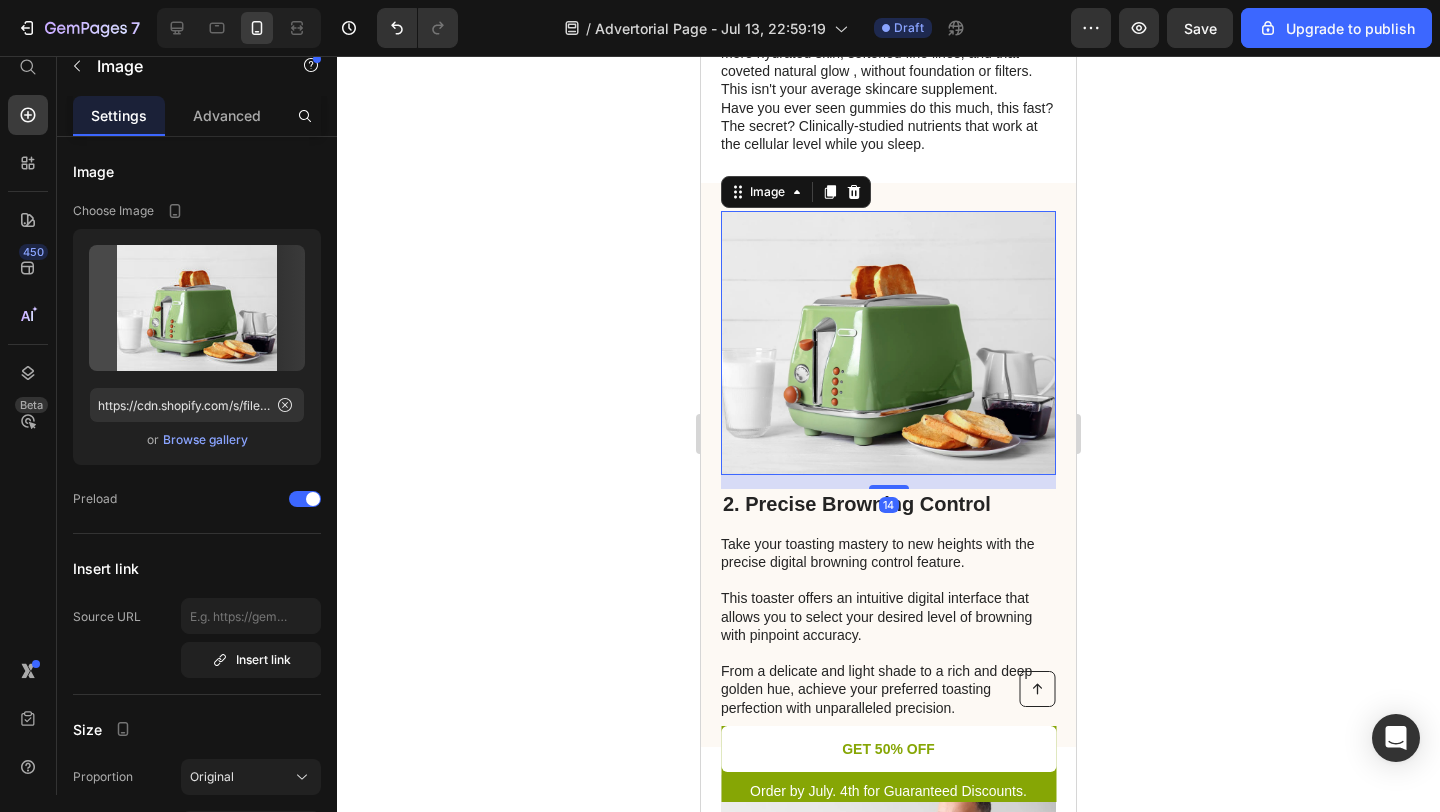 click at bounding box center [888, 343] 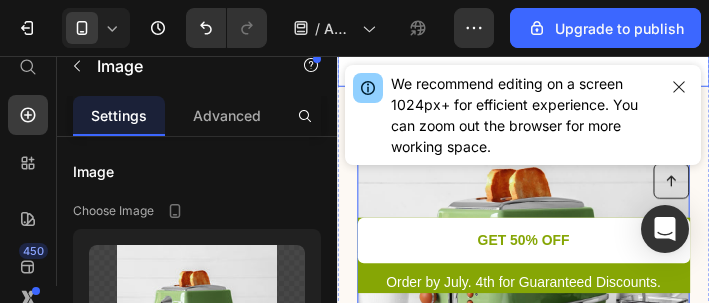 scroll, scrollTop: 1130, scrollLeft: 0, axis: vertical 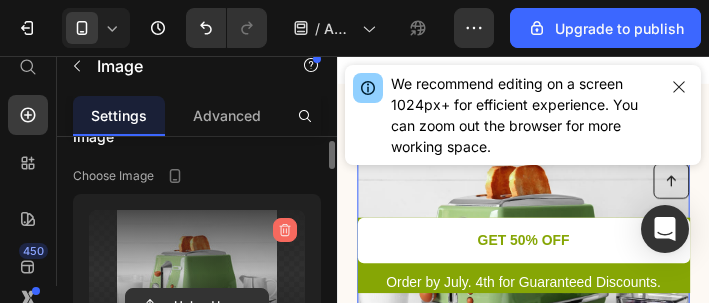 click 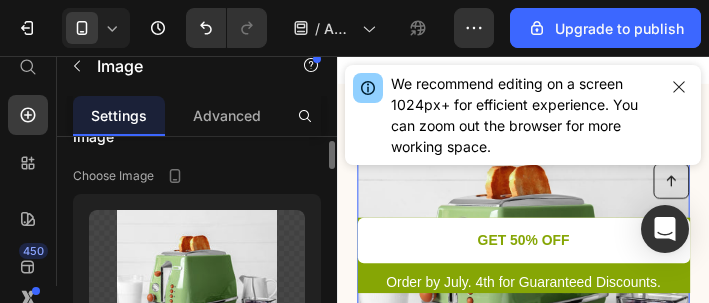 scroll, scrollTop: 165, scrollLeft: 0, axis: vertical 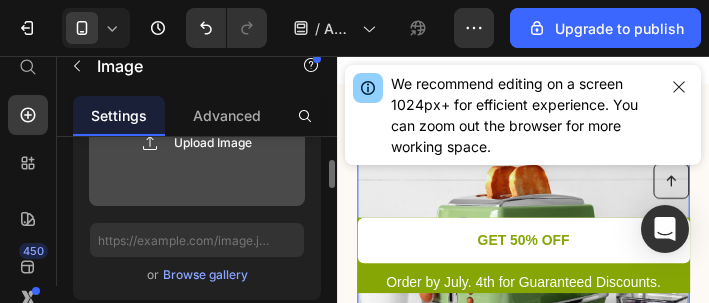 click 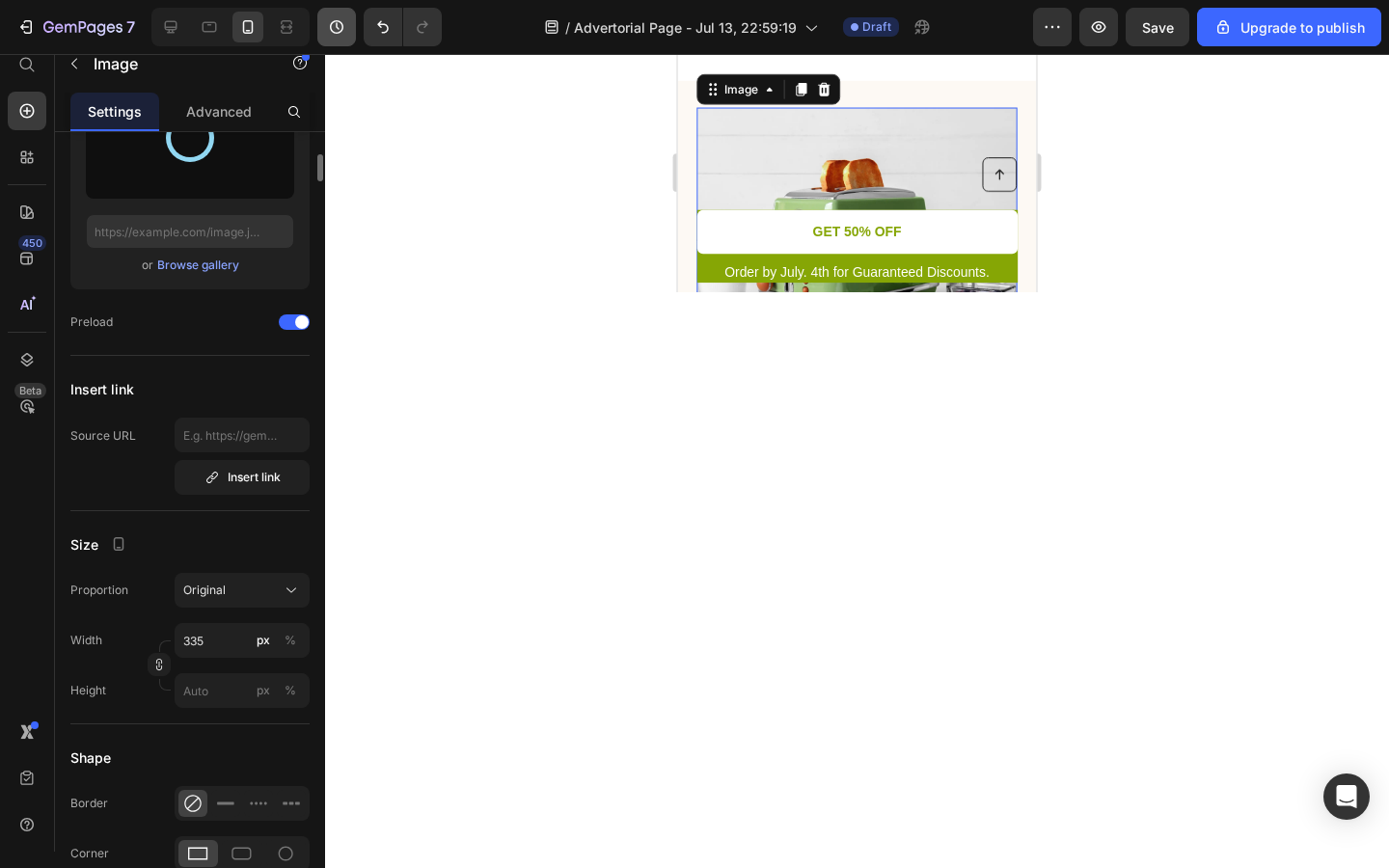 type on "https://cdn.shopify.com/s/files/1/0951/1931/1140/files/gempages_572853556005045063-da1a2268-287e-4a4e-86cc-7fc7d81e267d.png" 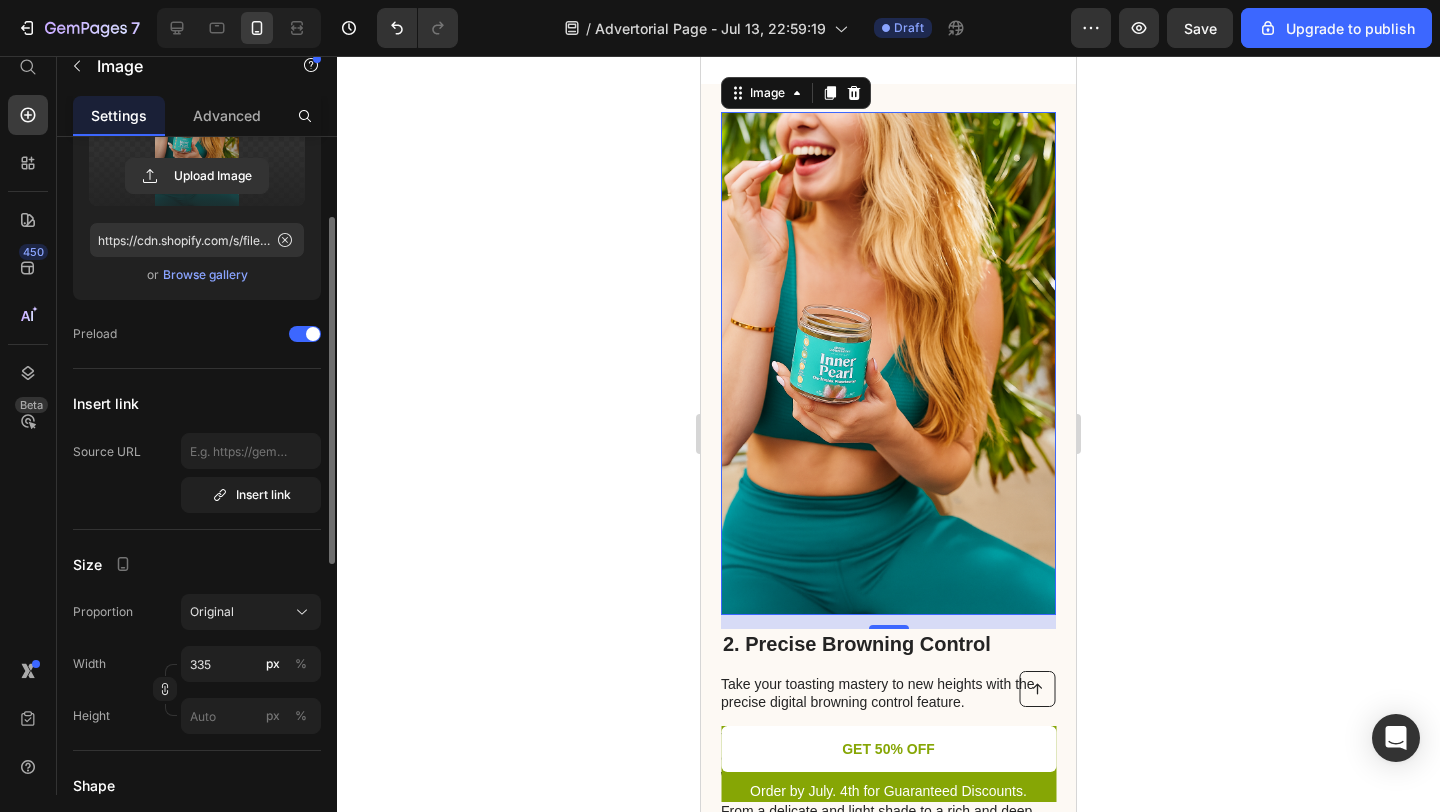scroll, scrollTop: 1181, scrollLeft: 0, axis: vertical 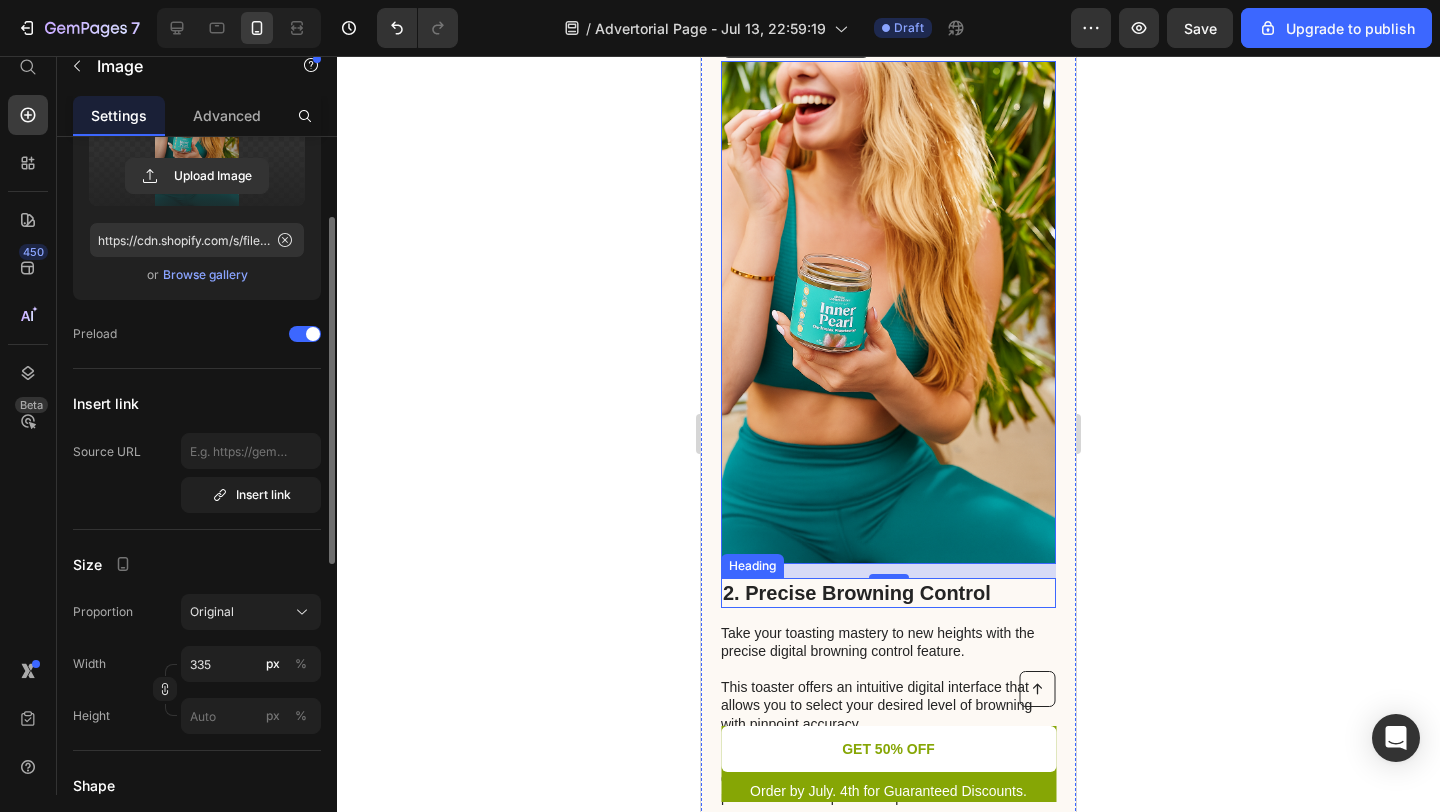 click on "2. Precise Browning Control" at bounding box center (888, 593) 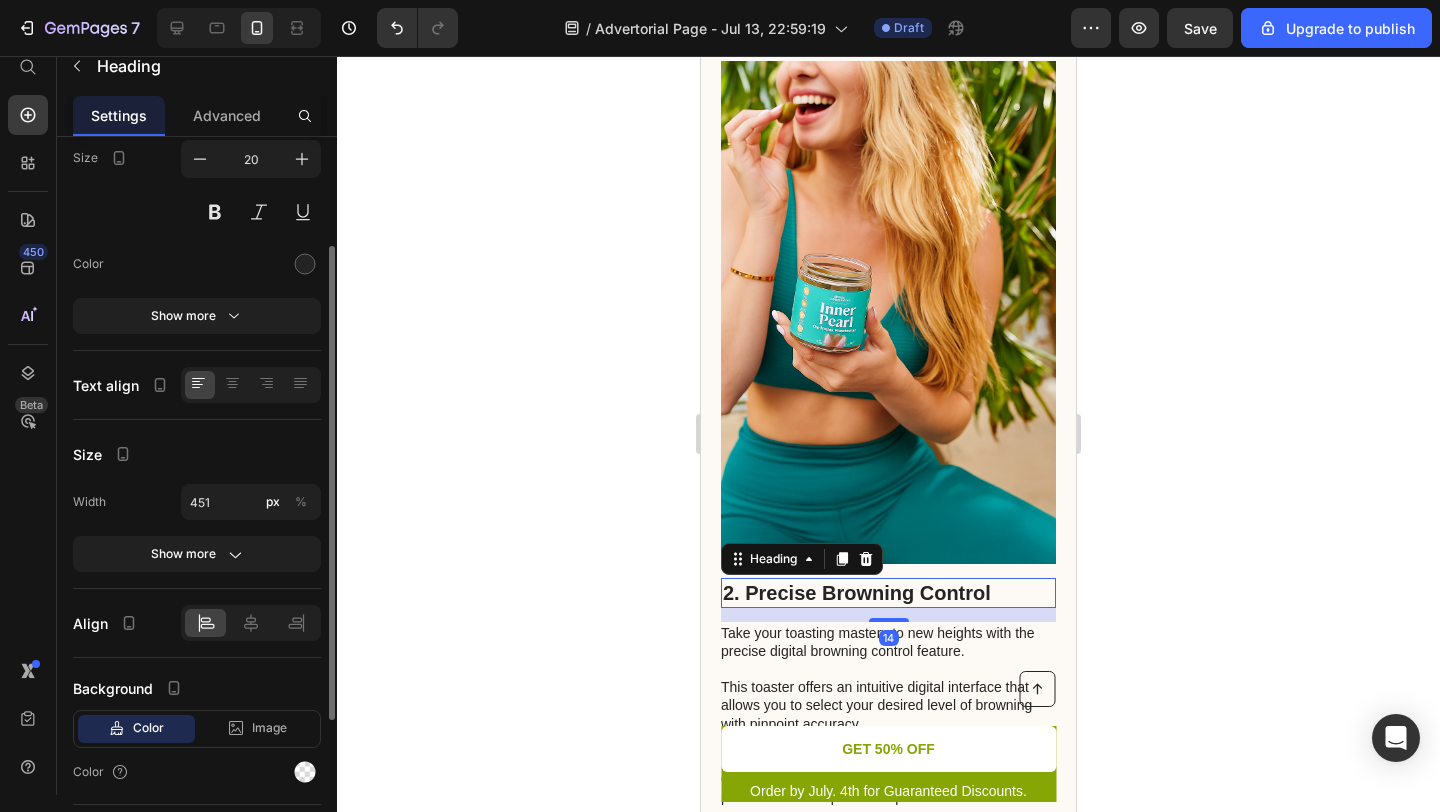 scroll, scrollTop: 0, scrollLeft: 0, axis: both 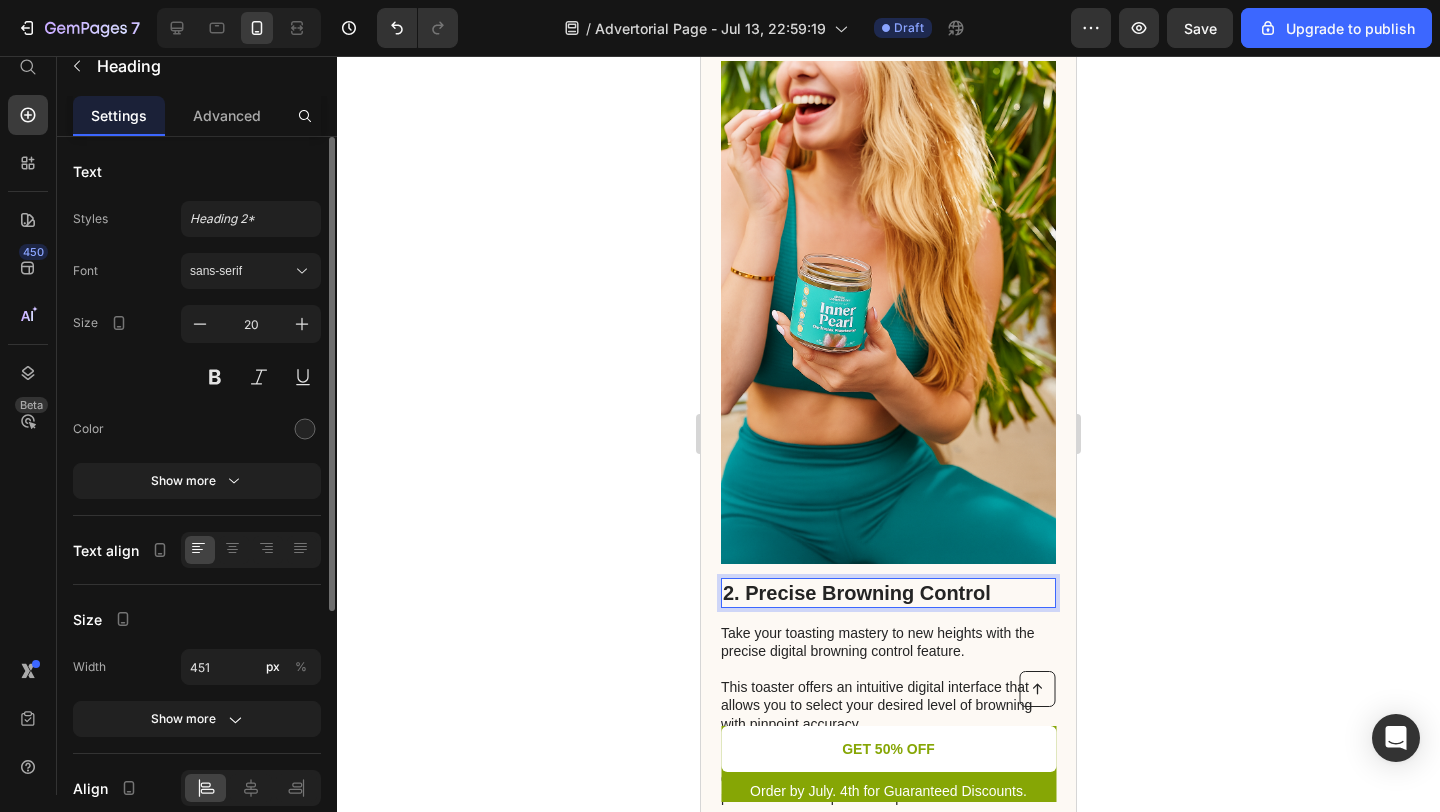click on "2. Precise Browning Control" at bounding box center [888, 593] 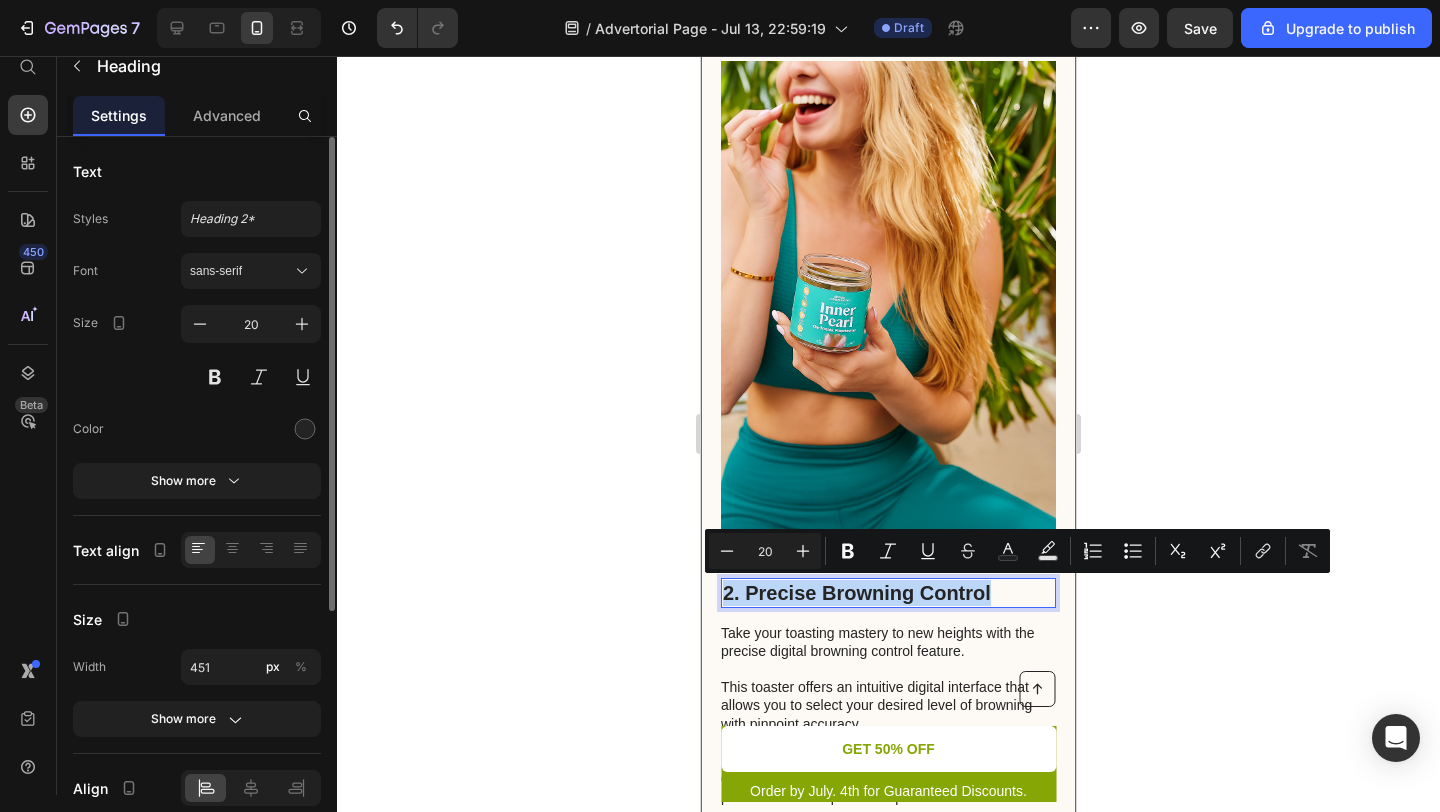 drag, startPoint x: 1001, startPoint y: 585, endPoint x: 714, endPoint y: 591, distance: 287.0627 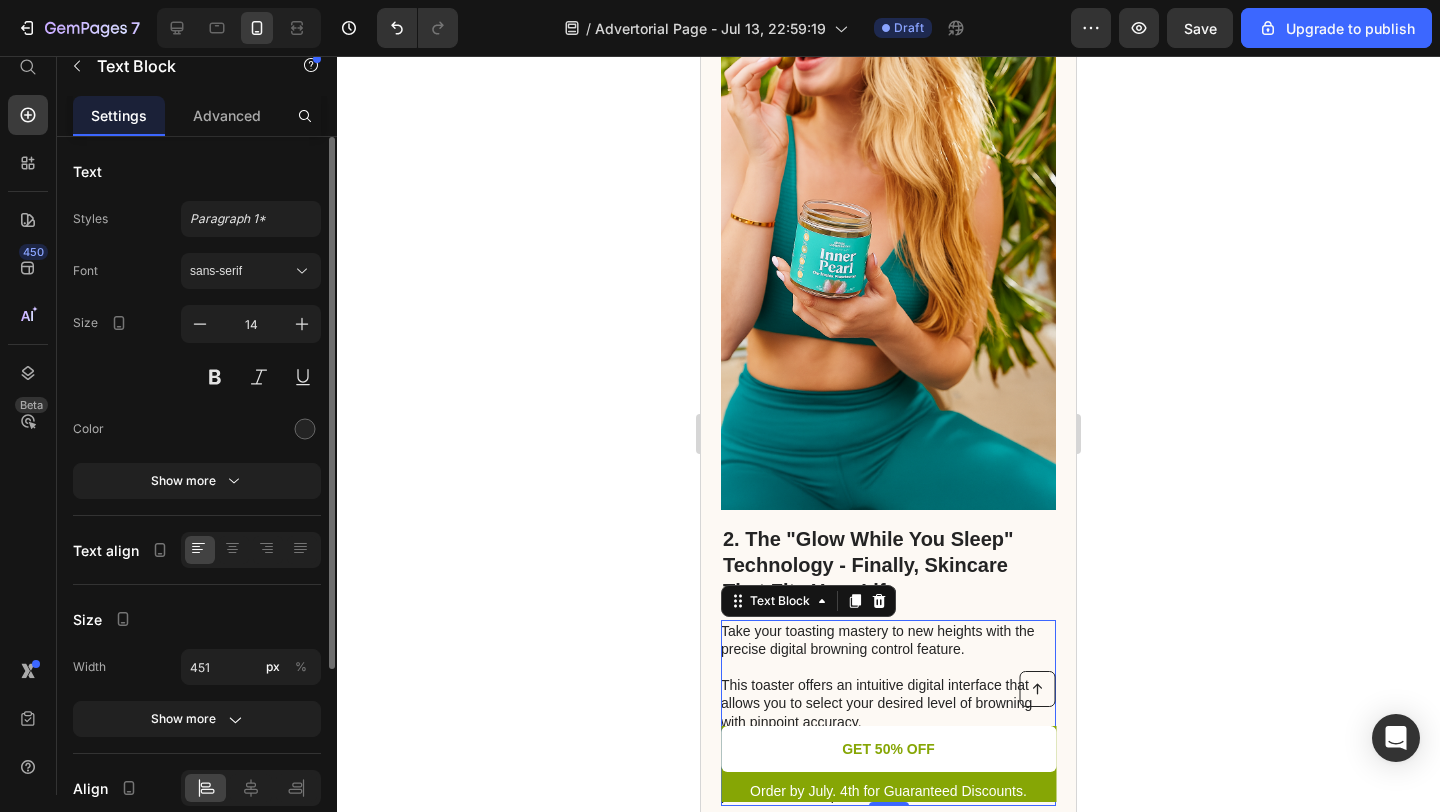 click on "Take your toasting mastery to new heights with the precise digital browning control feature. This toaster offers an intuitive digital interface that allows you to select your desired level of browning with pinpoint accuracy.  From a delicate and light shade to a rich and deep golden hue, achieve your preferred toasting perfection with unparalleled precision." at bounding box center [887, 713] 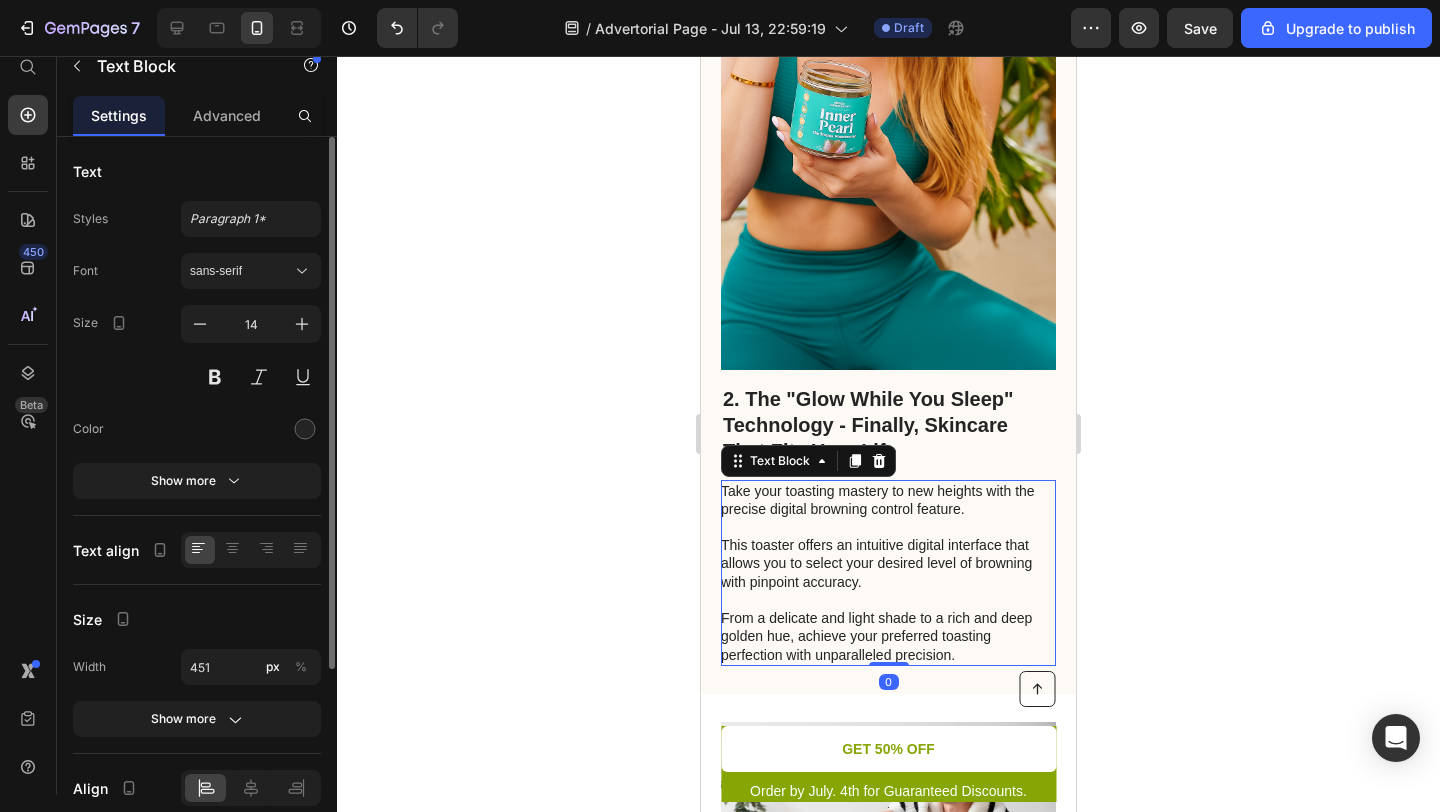 scroll, scrollTop: 1380, scrollLeft: 0, axis: vertical 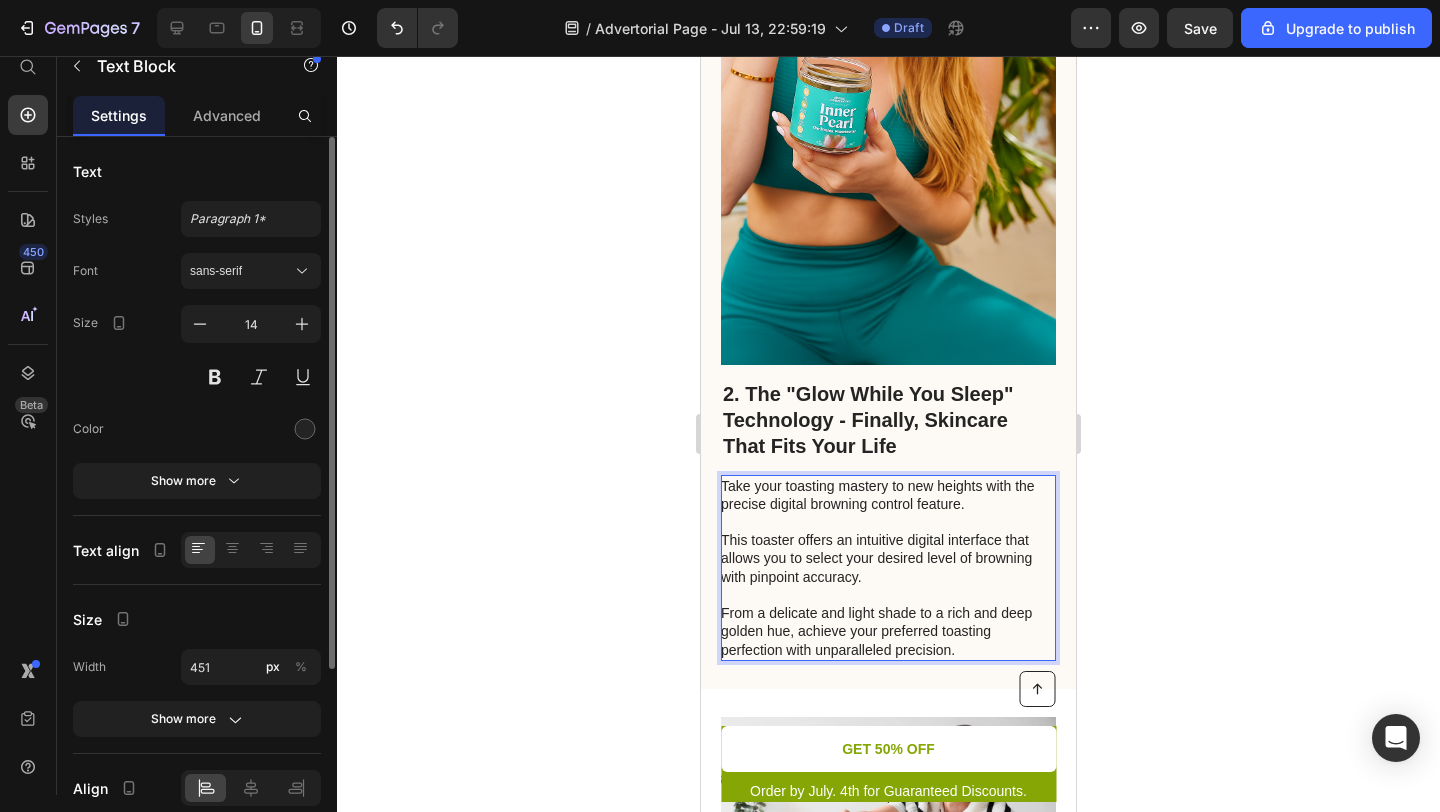 click on "Take your toasting mastery to new heights with the precise digital browning control feature. This toaster offers an intuitive digital interface that allows you to select your desired level of browning with pinpoint accuracy.  From a delicate and light shade to a rich and deep golden hue, achieve your preferred toasting perfection with unparalleled precision." at bounding box center (887, 568) 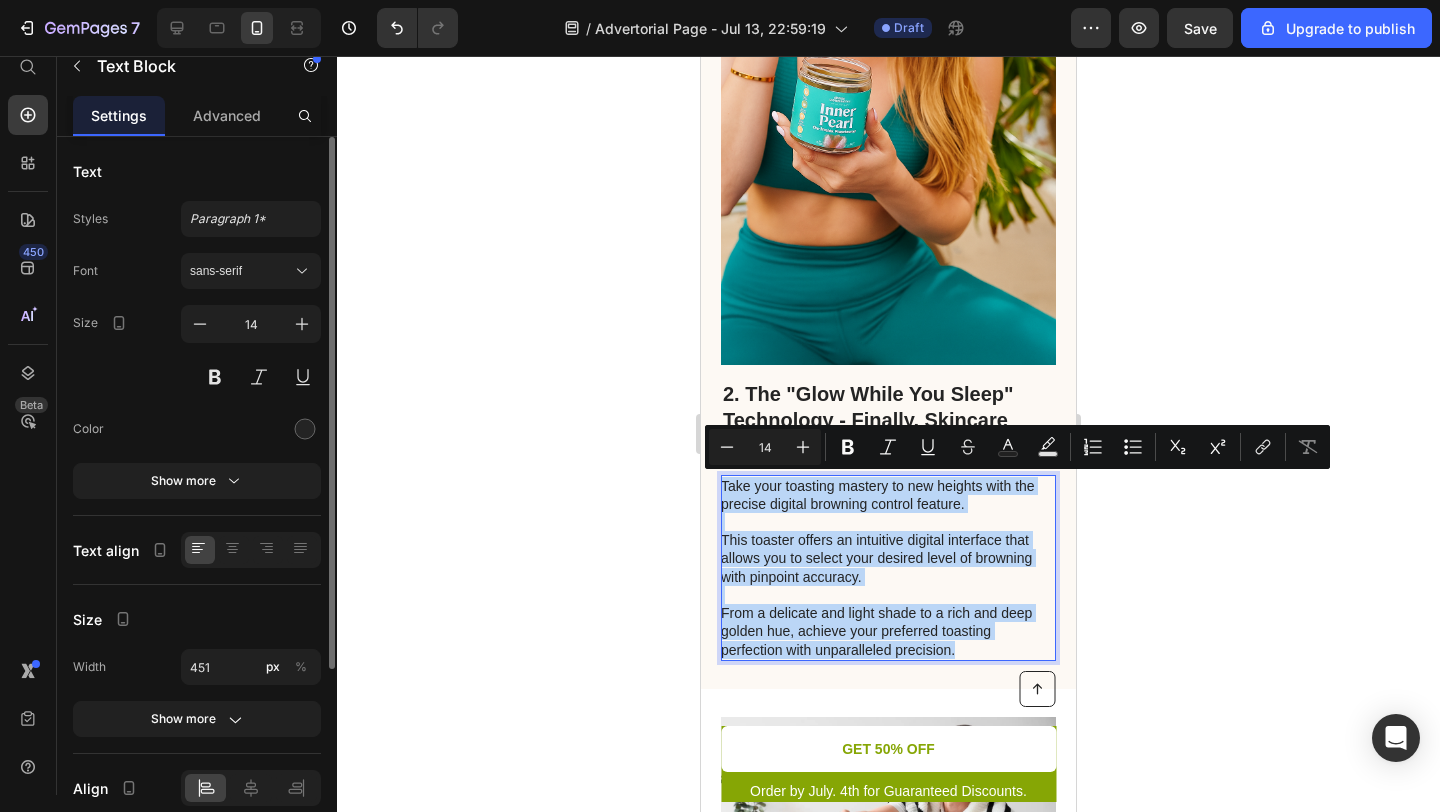 drag, startPoint x: 959, startPoint y: 642, endPoint x: 728, endPoint y: 475, distance: 285.04385 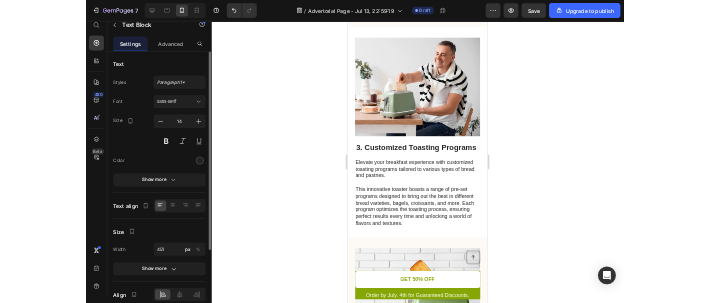 scroll, scrollTop: 1957, scrollLeft: 0, axis: vertical 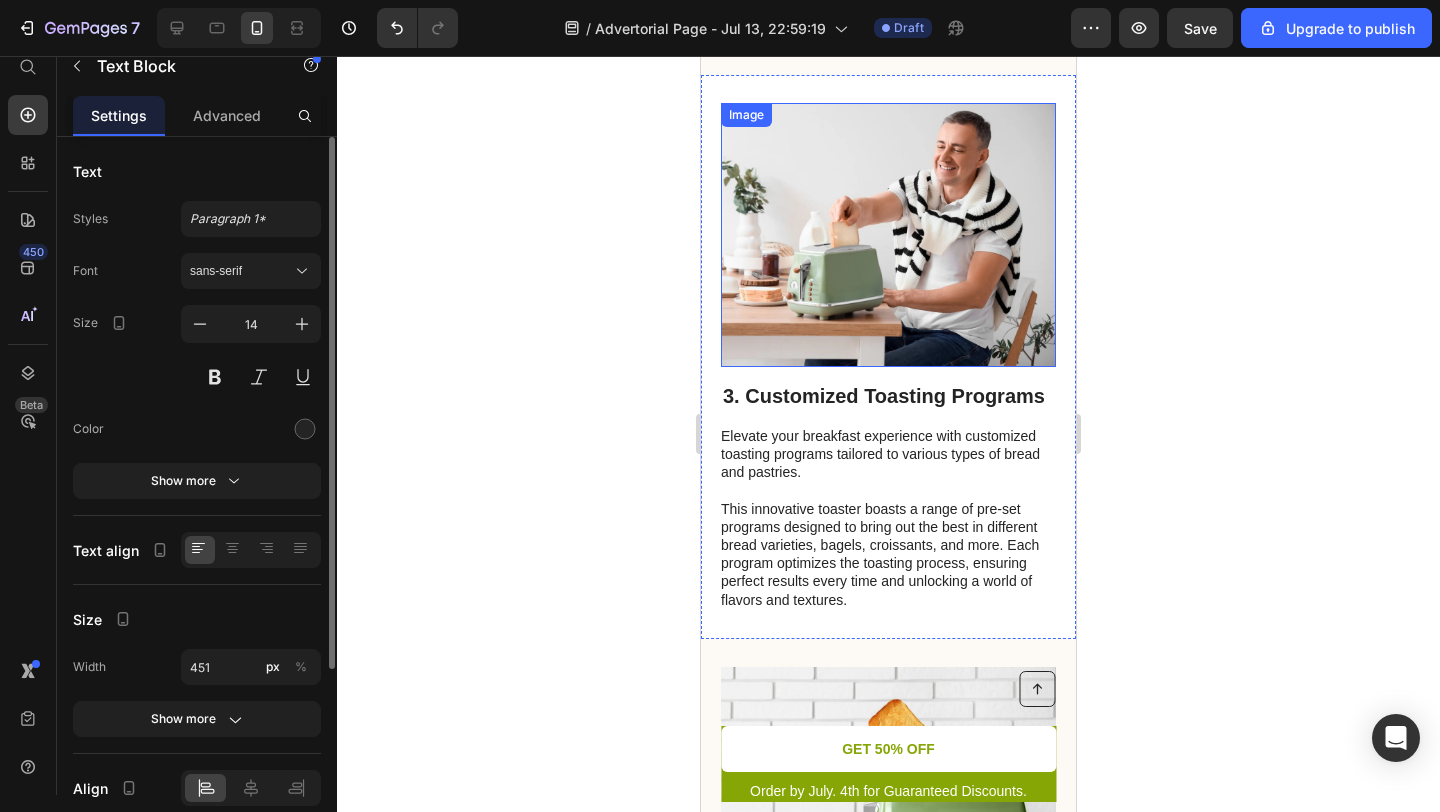 click at bounding box center [888, 235] 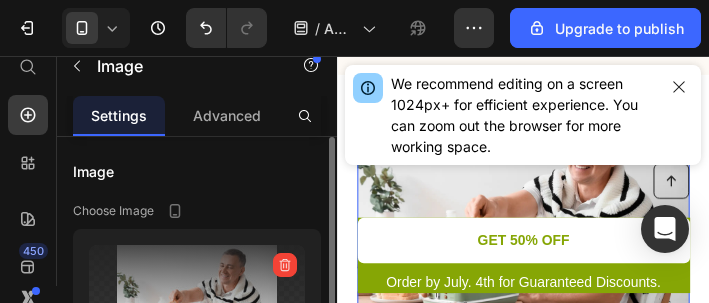 scroll, scrollTop: 44, scrollLeft: 0, axis: vertical 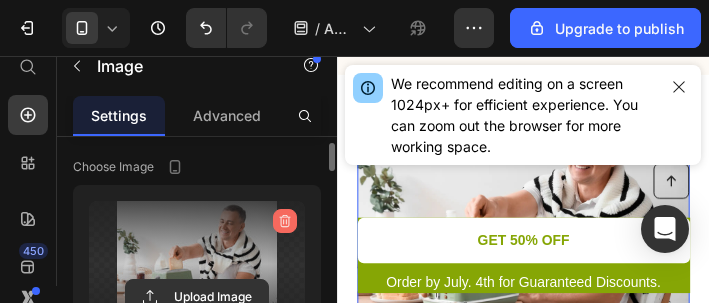 click 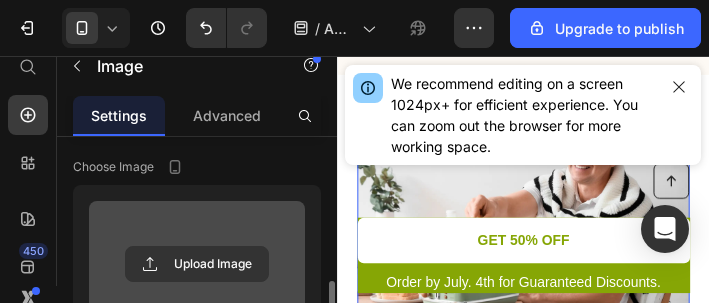 scroll, scrollTop: 165, scrollLeft: 0, axis: vertical 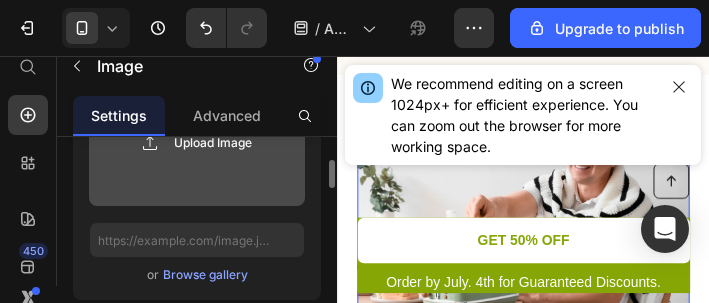 click 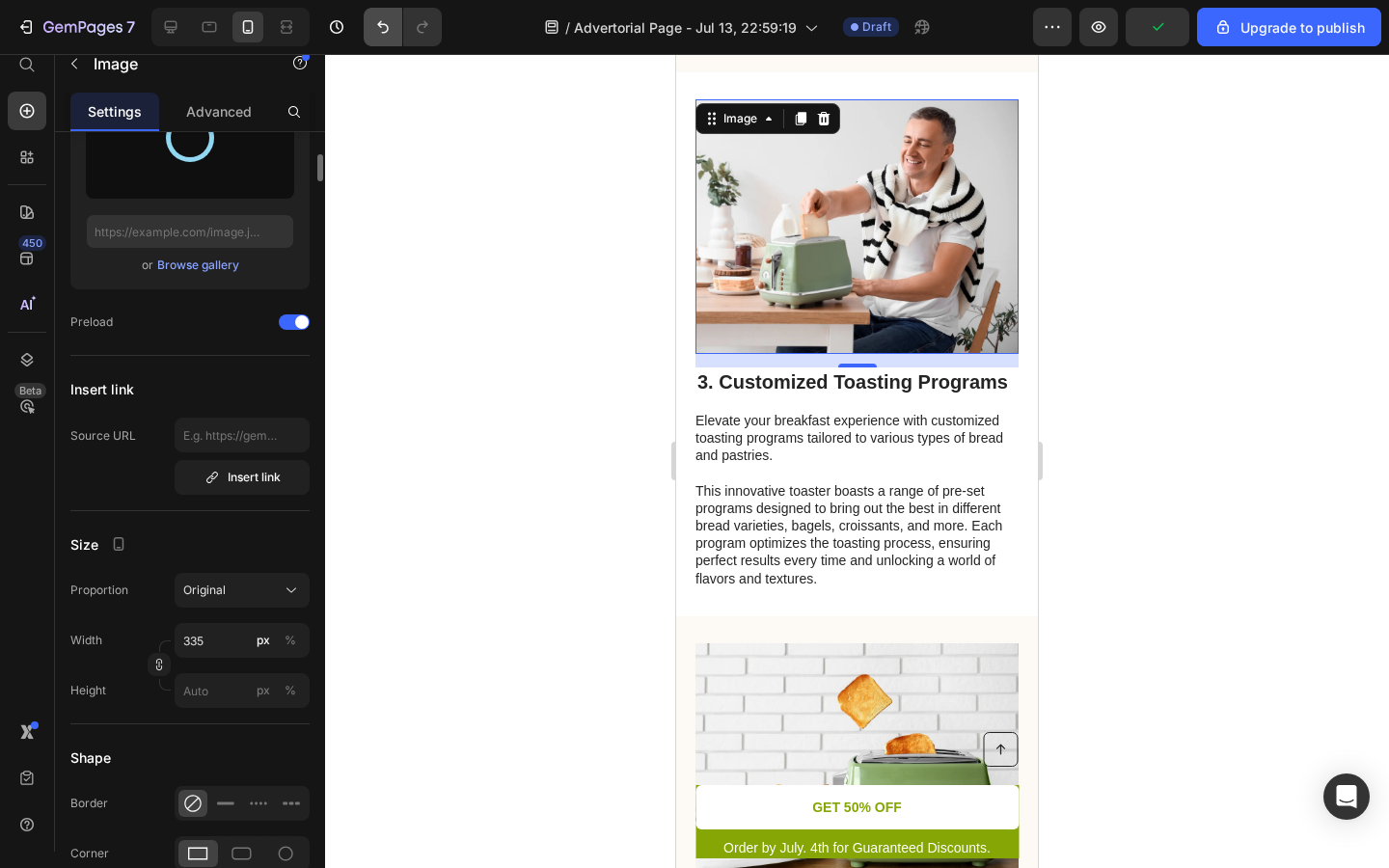 type on "https://cdn.shopify.com/s/files/1/0951/1931/1140/files/gempages_572853556005045063-ad990dfd-1c49-4fa4-b72b-48596e8873a2.webp" 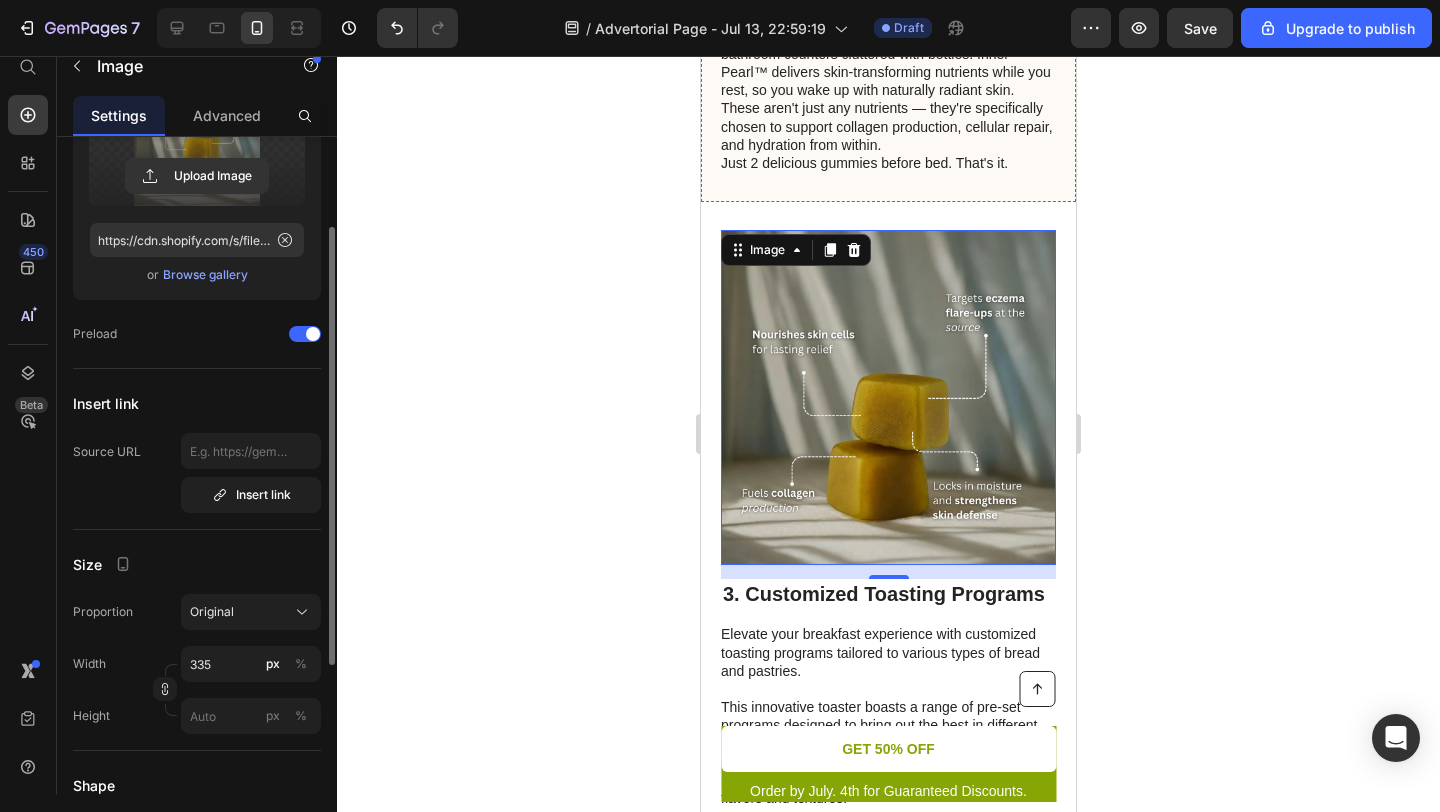 scroll, scrollTop: 1827, scrollLeft: 0, axis: vertical 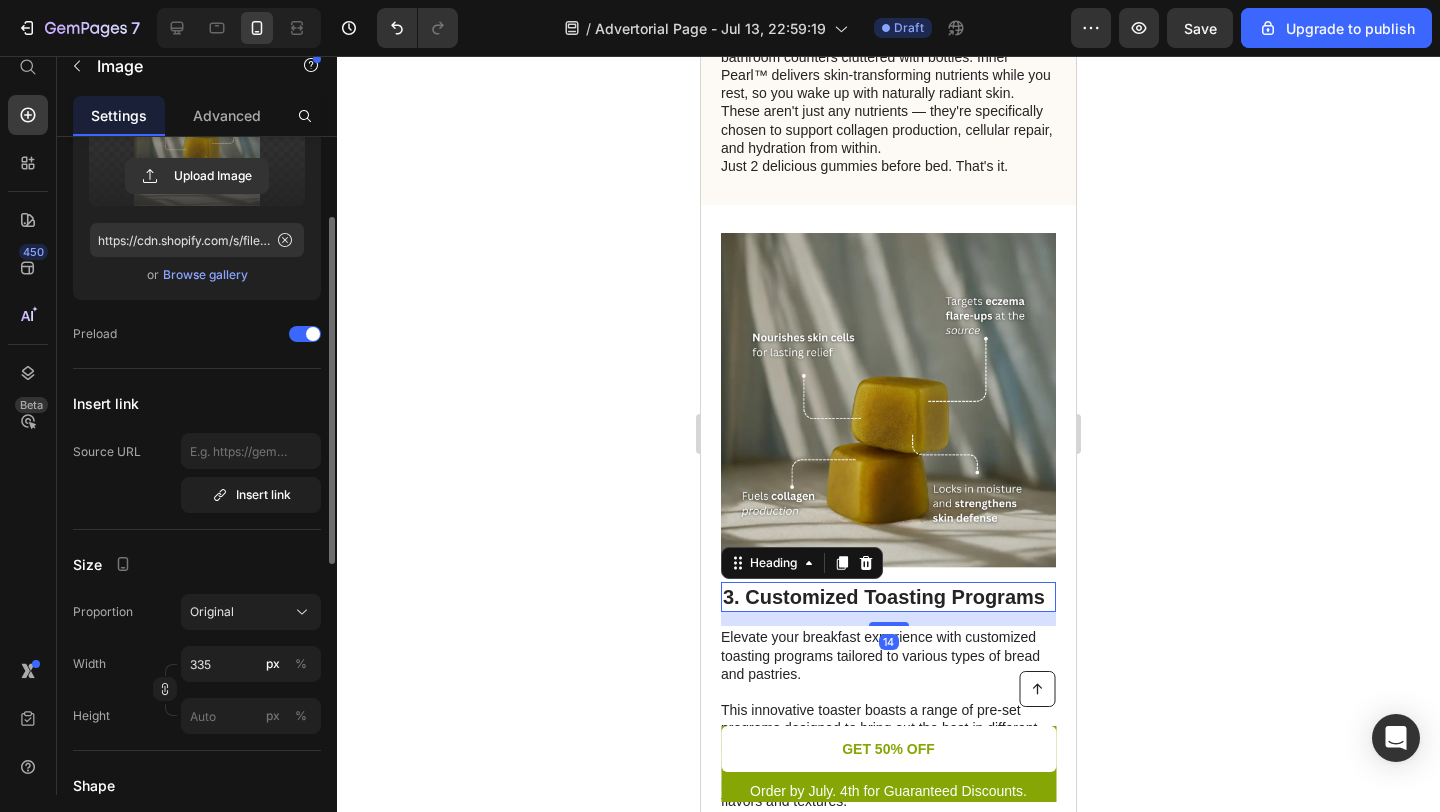 click on "3. Customized Toasting Programs" at bounding box center [888, 597] 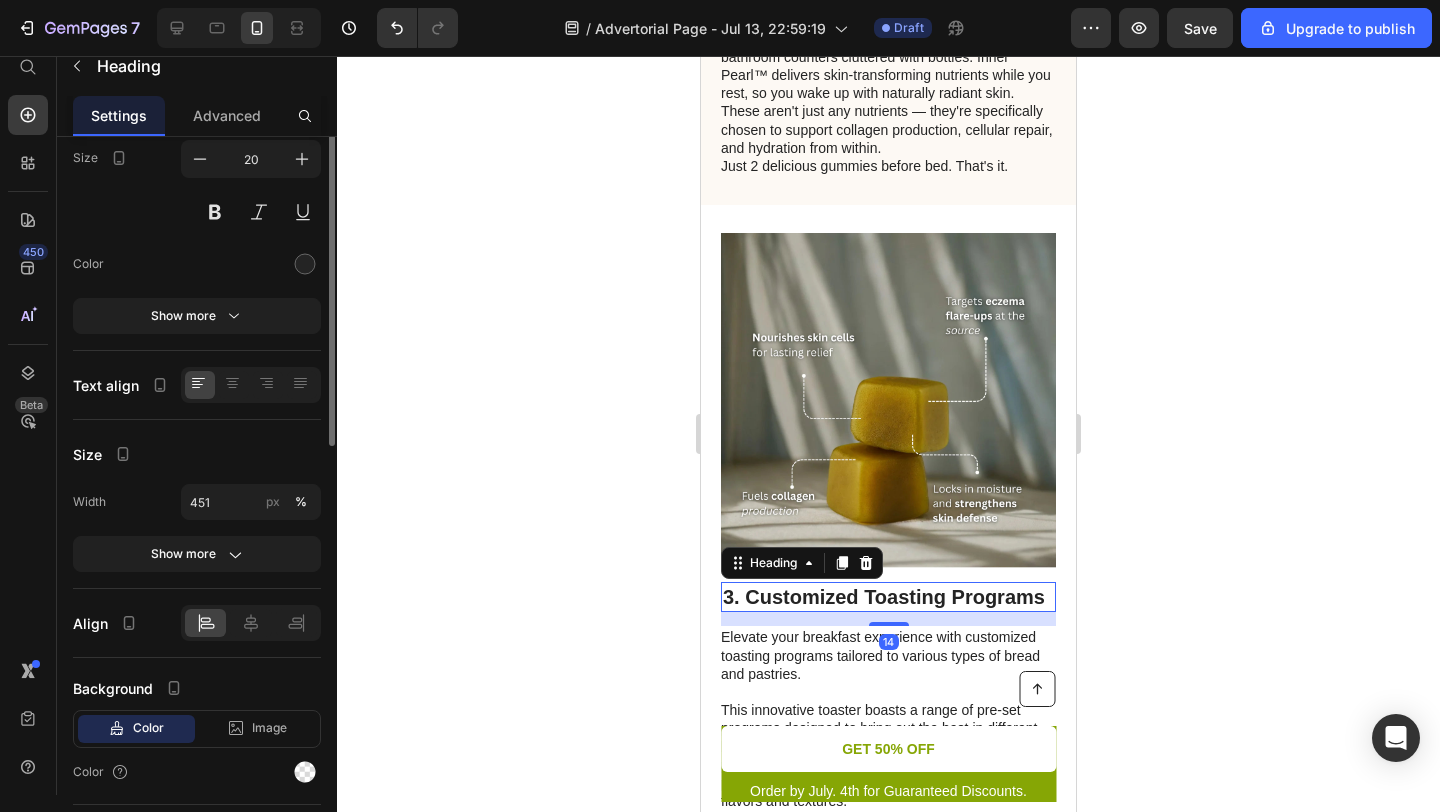scroll, scrollTop: 0, scrollLeft: 0, axis: both 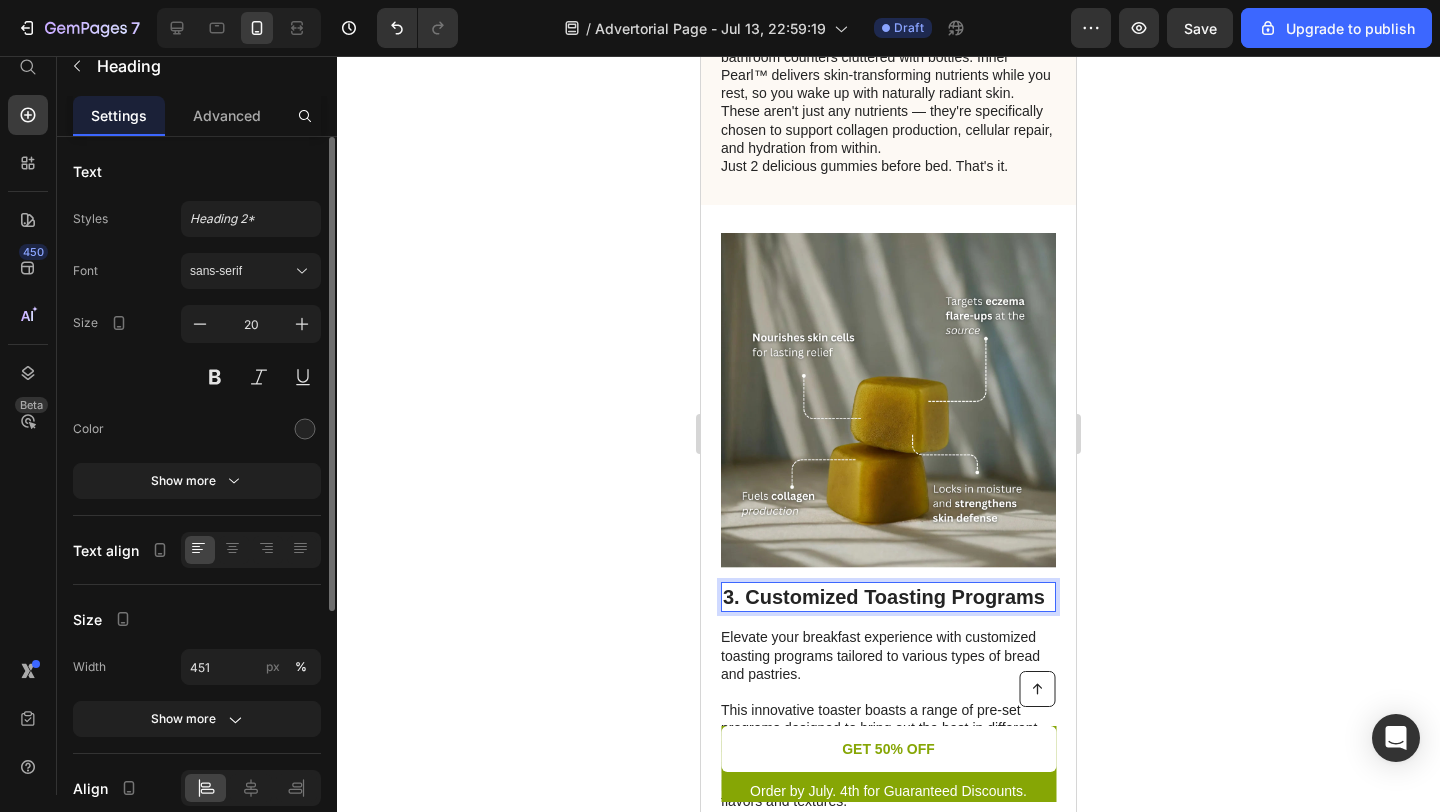 click on "3. Customized Toasting Programs" at bounding box center (888, 597) 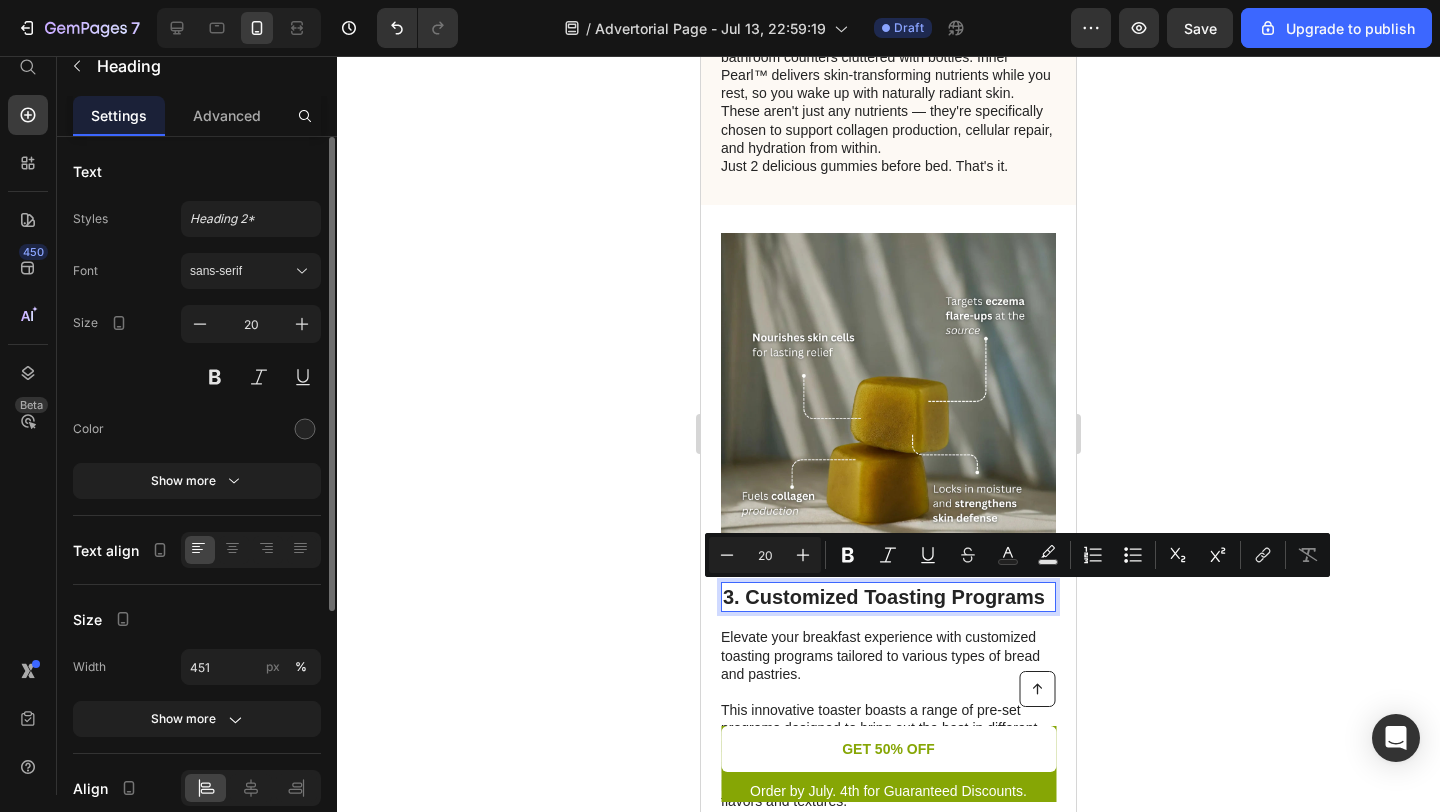 click on "3. Customized Toasting Programs" at bounding box center (888, 597) 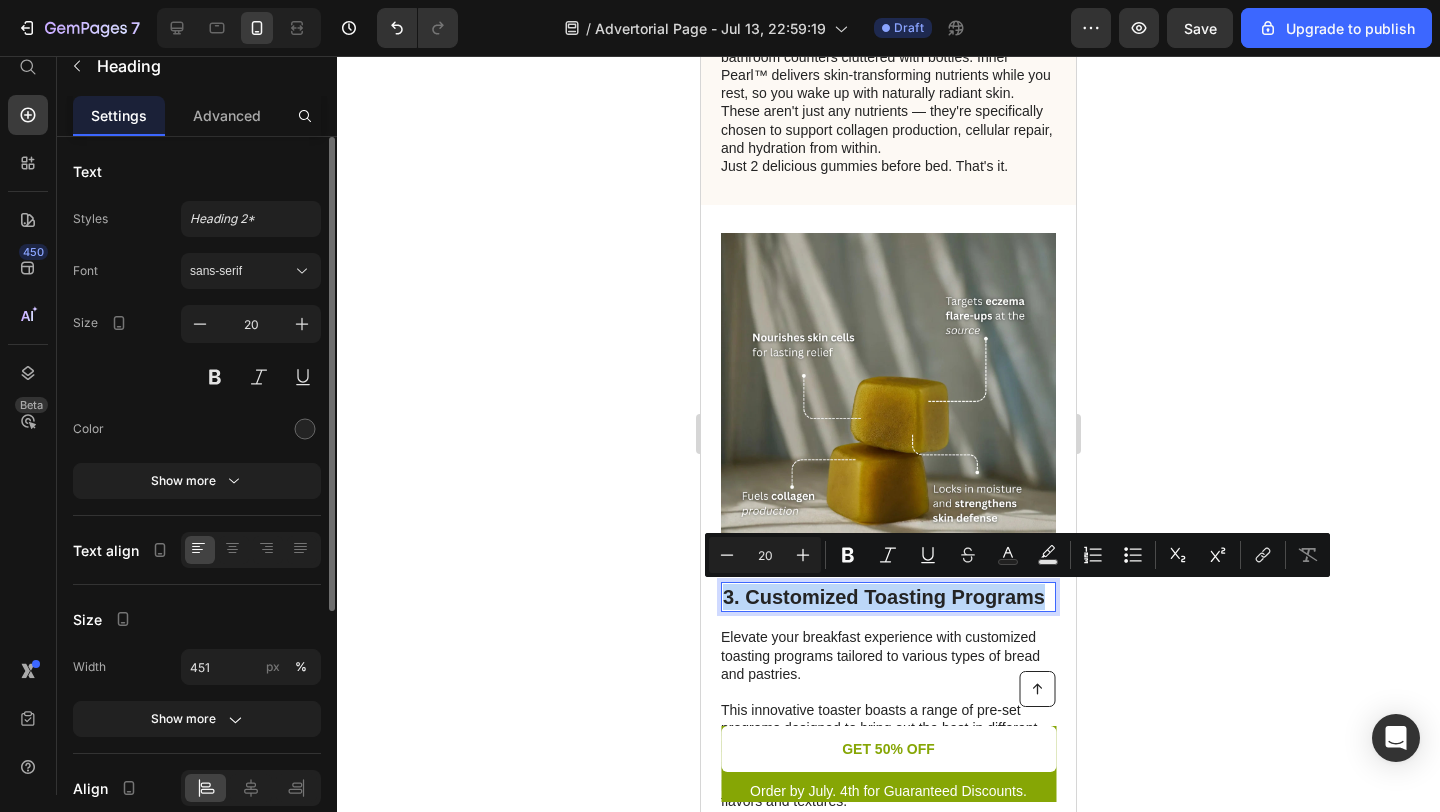 drag, startPoint x: 1048, startPoint y: 597, endPoint x: 691, endPoint y: 597, distance: 357 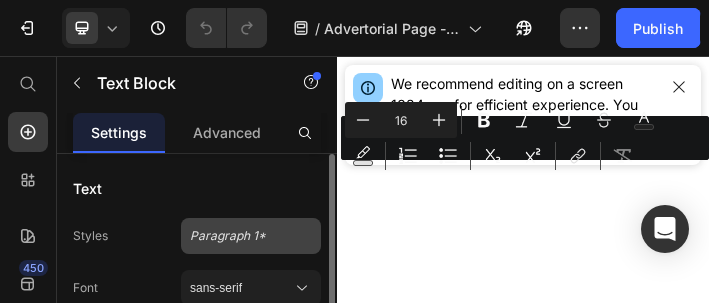 scroll, scrollTop: 0, scrollLeft: 0, axis: both 